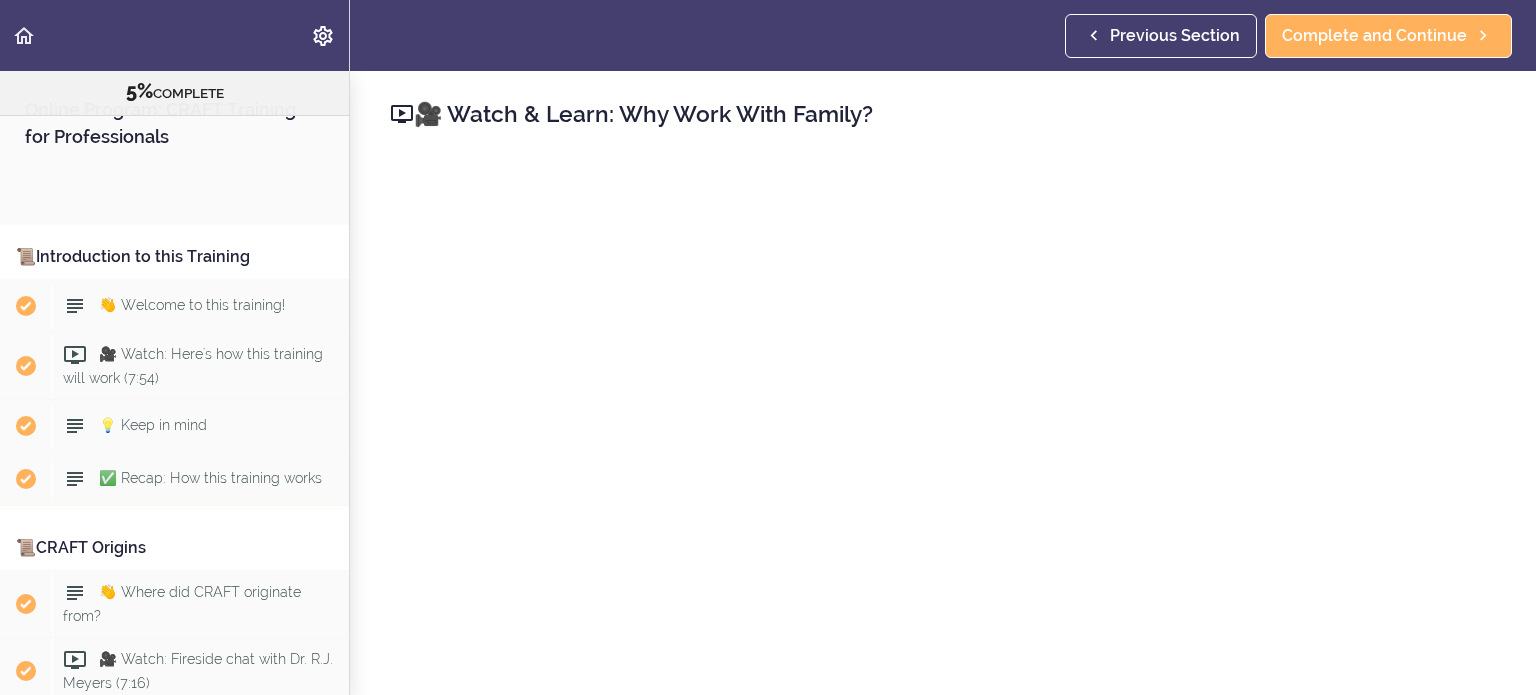 scroll, scrollTop: 0, scrollLeft: 0, axis: both 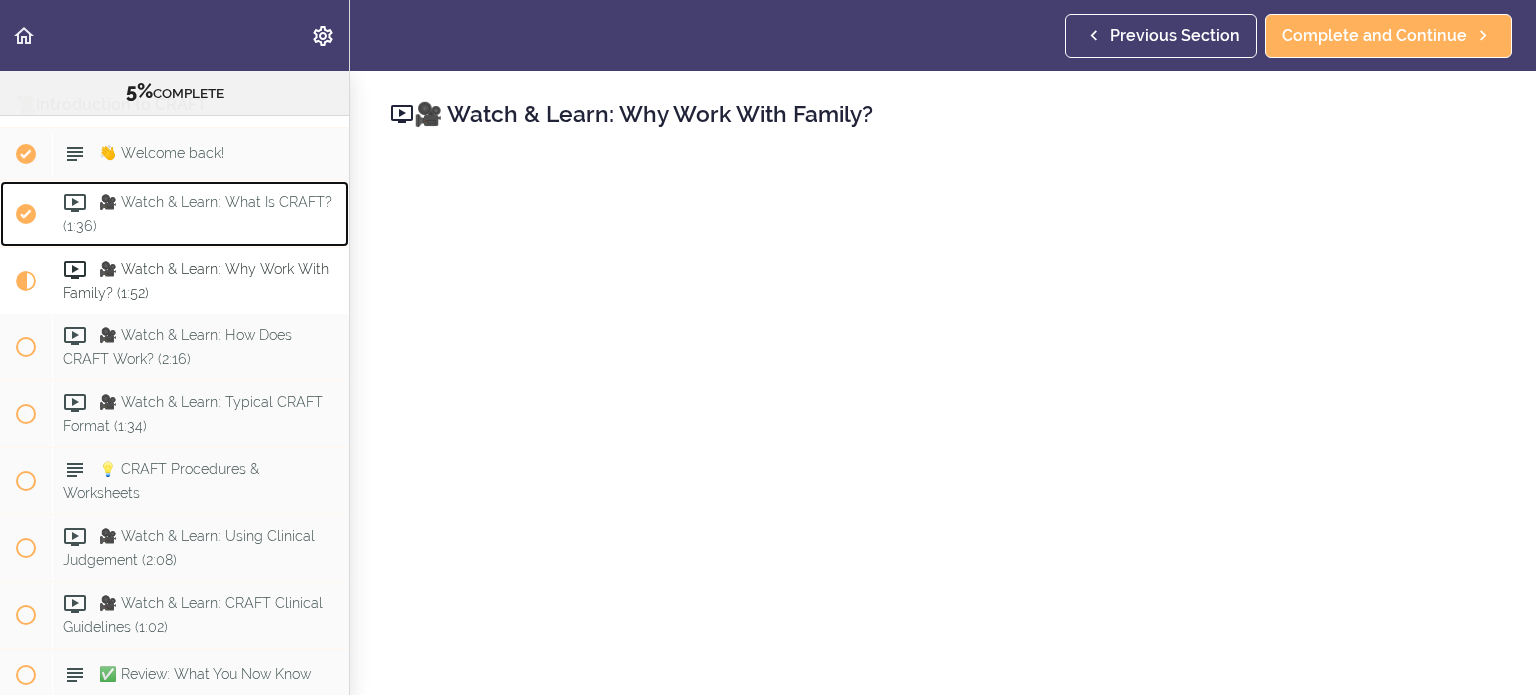 click on "🎥 Watch & Learn: What Is CRAFT?
(1:36)" at bounding box center [200, 214] 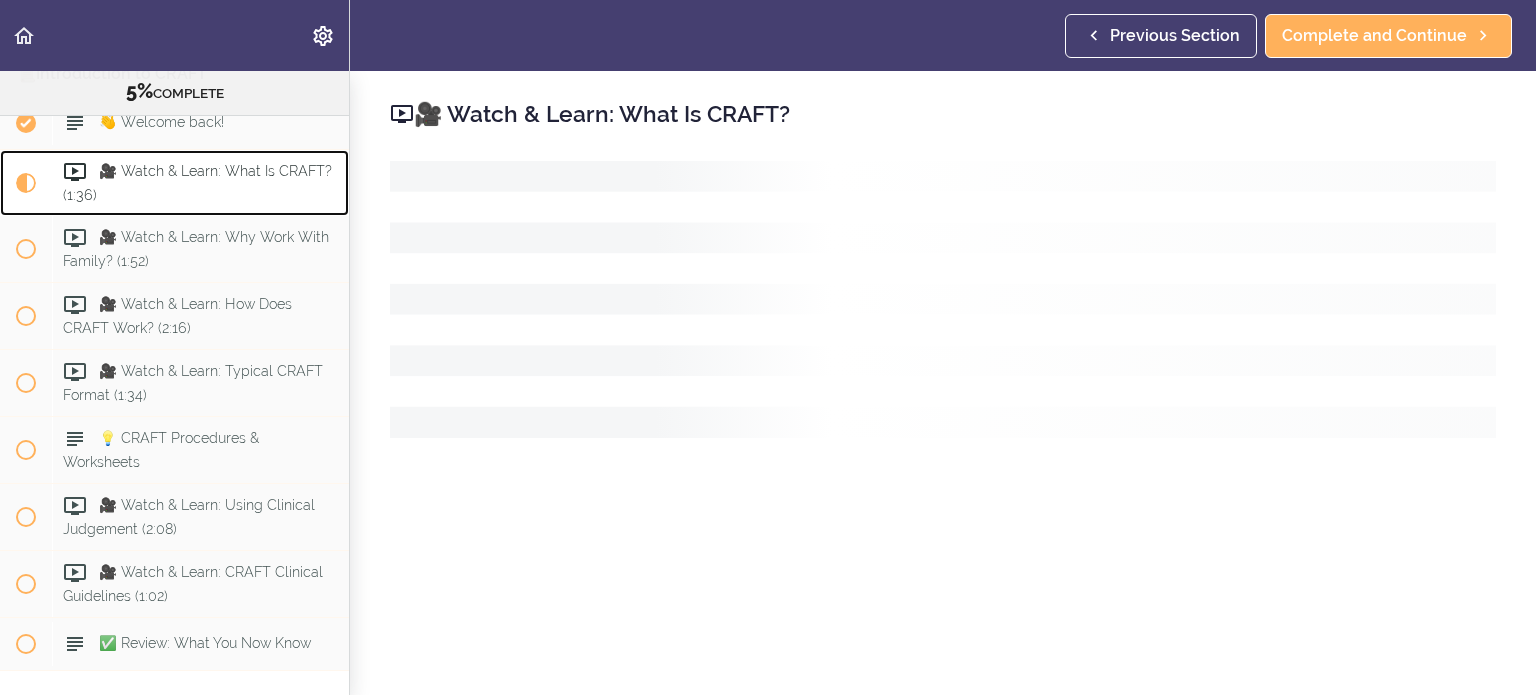 scroll, scrollTop: 780, scrollLeft: 0, axis: vertical 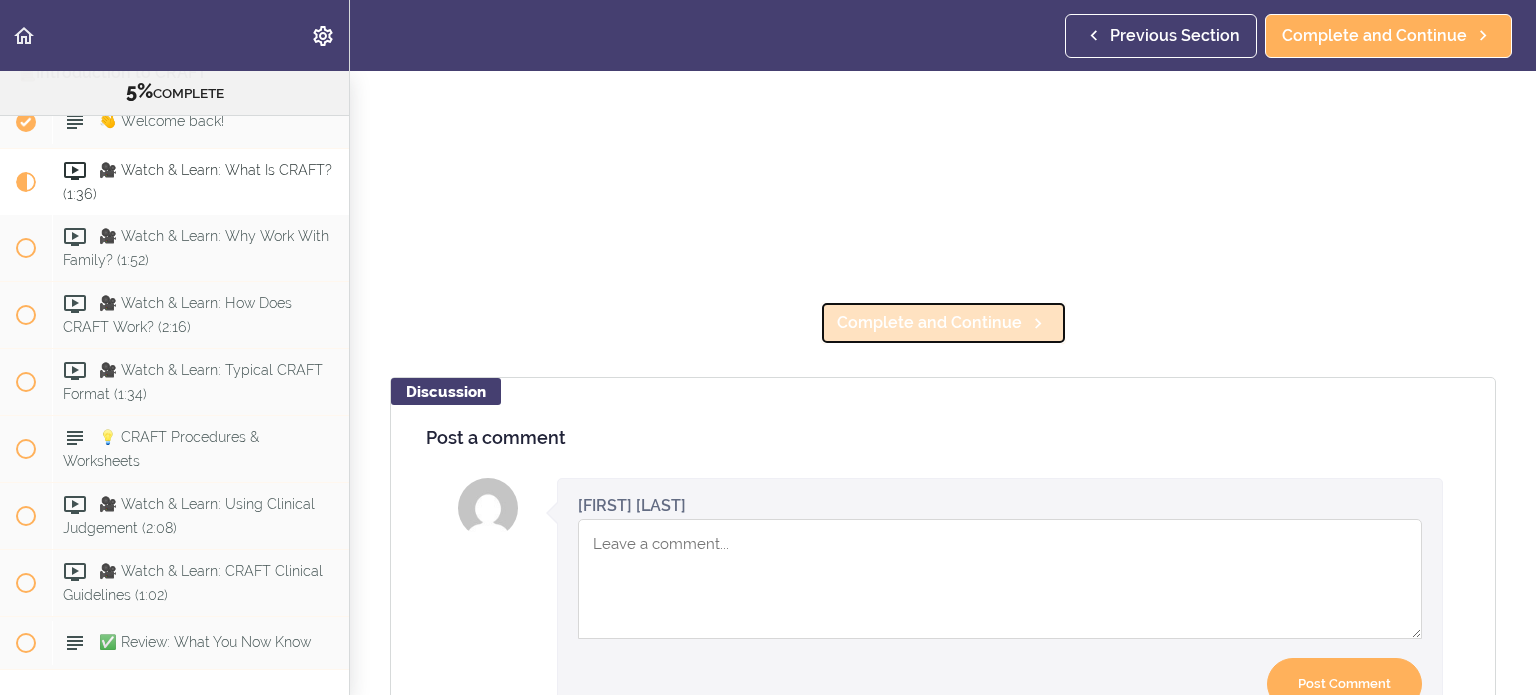 click on "Complete and Continue" at bounding box center (929, 323) 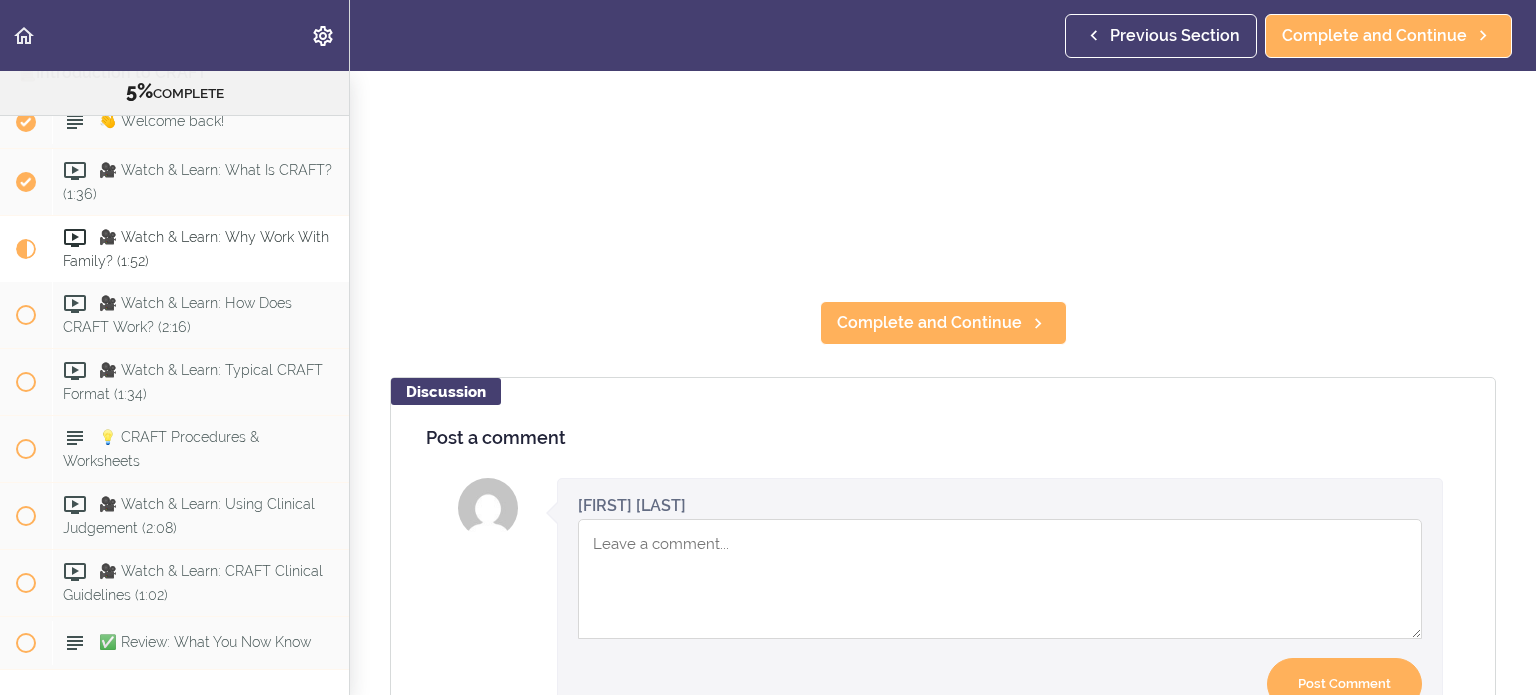 scroll, scrollTop: 0, scrollLeft: 0, axis: both 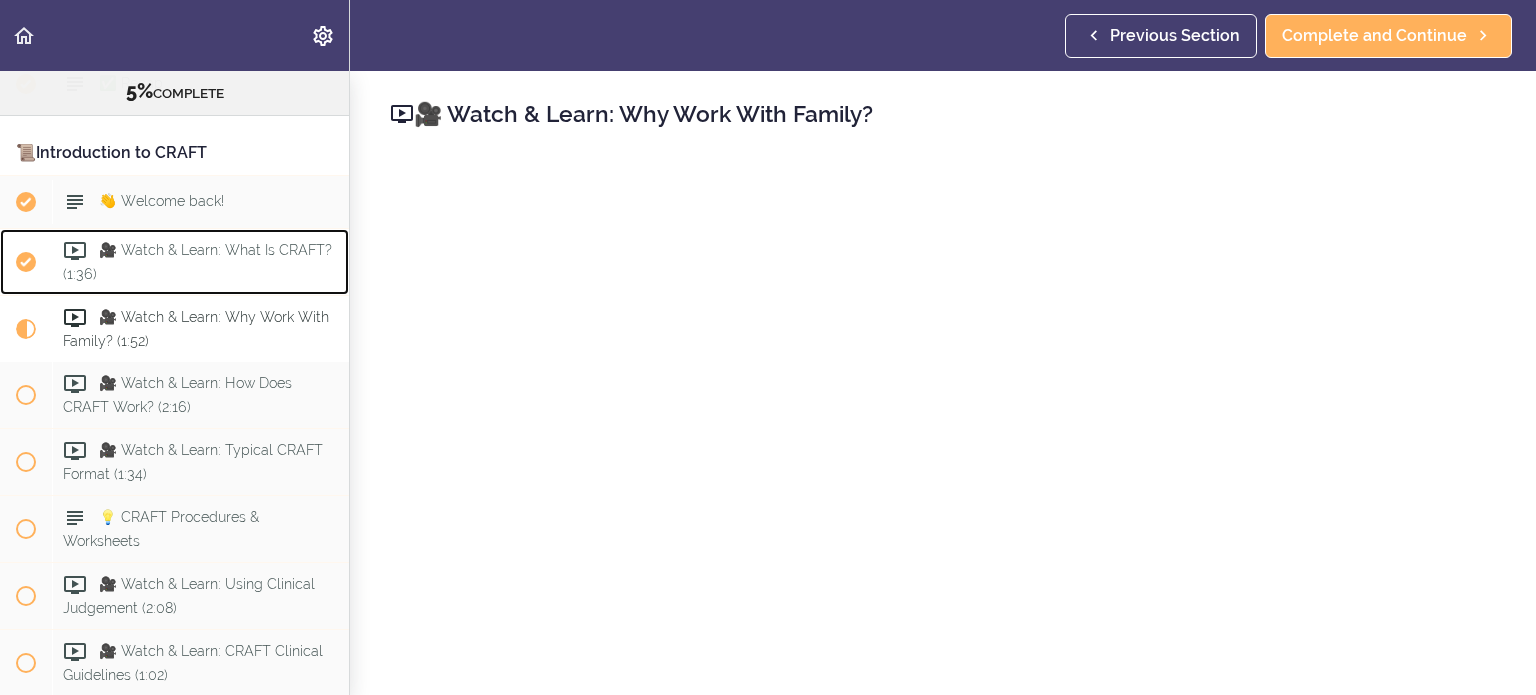 click on "🎥 Watch & Learn: What Is CRAFT?
(1:36)" at bounding box center (197, 261) 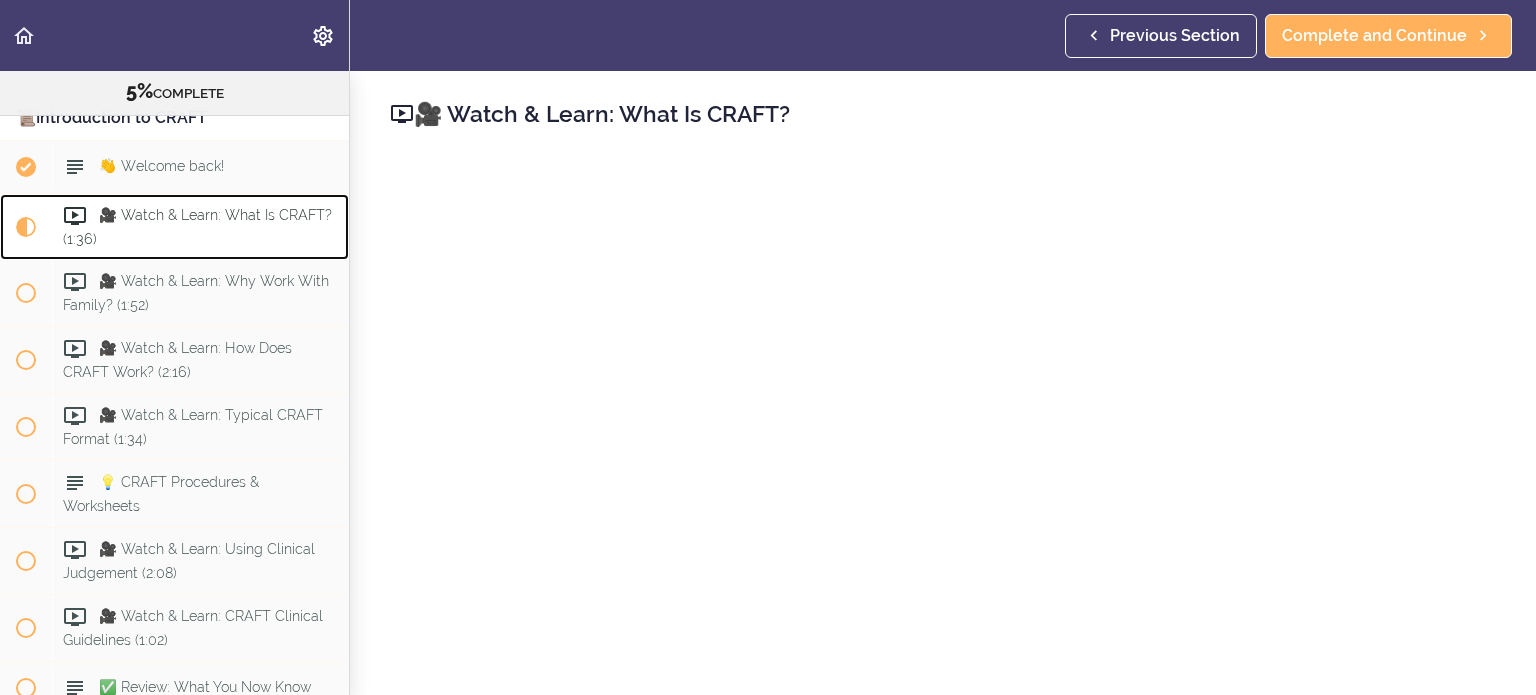 scroll, scrollTop: 780, scrollLeft: 0, axis: vertical 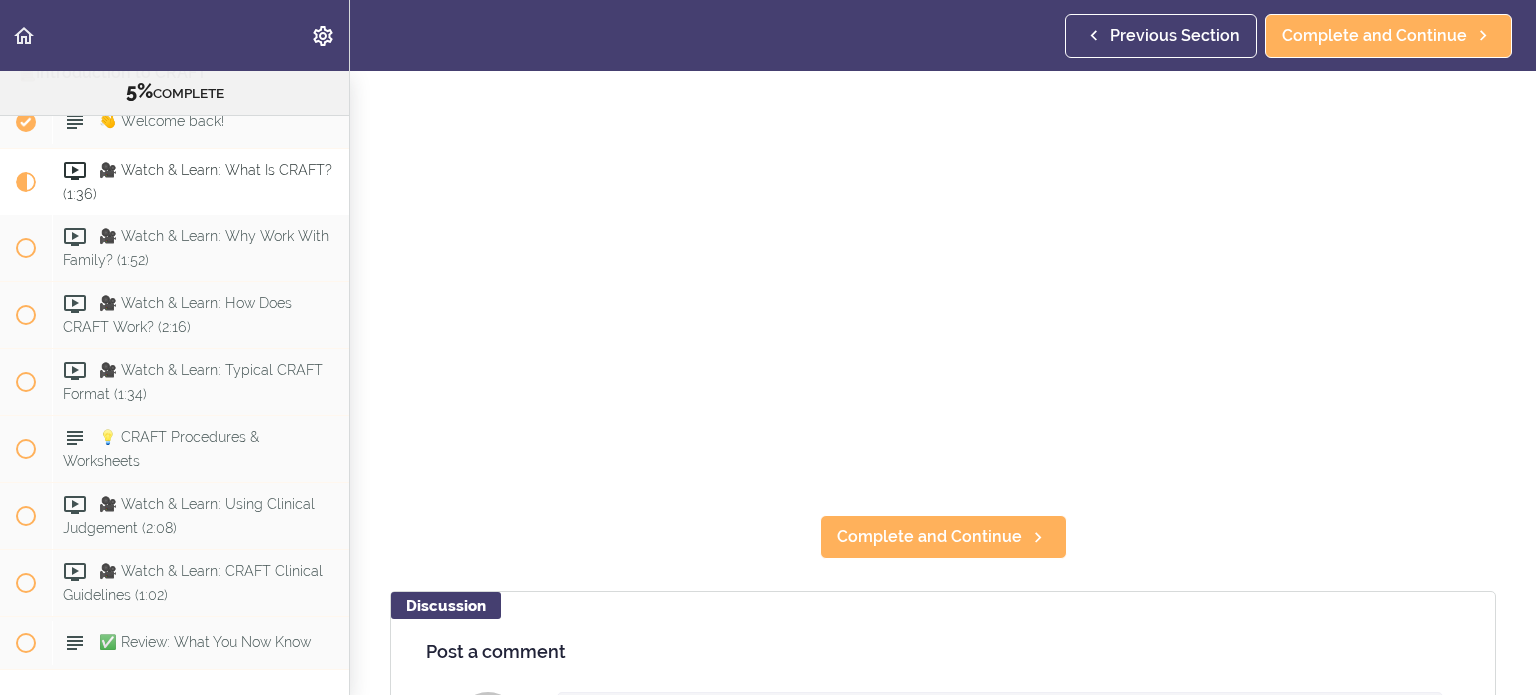 click on "Online Program: CRAFT Training for Professionals
5%
COMPLETE
📜Introduction to this Training
👋 Welcome to this training!" at bounding box center (768, 383) 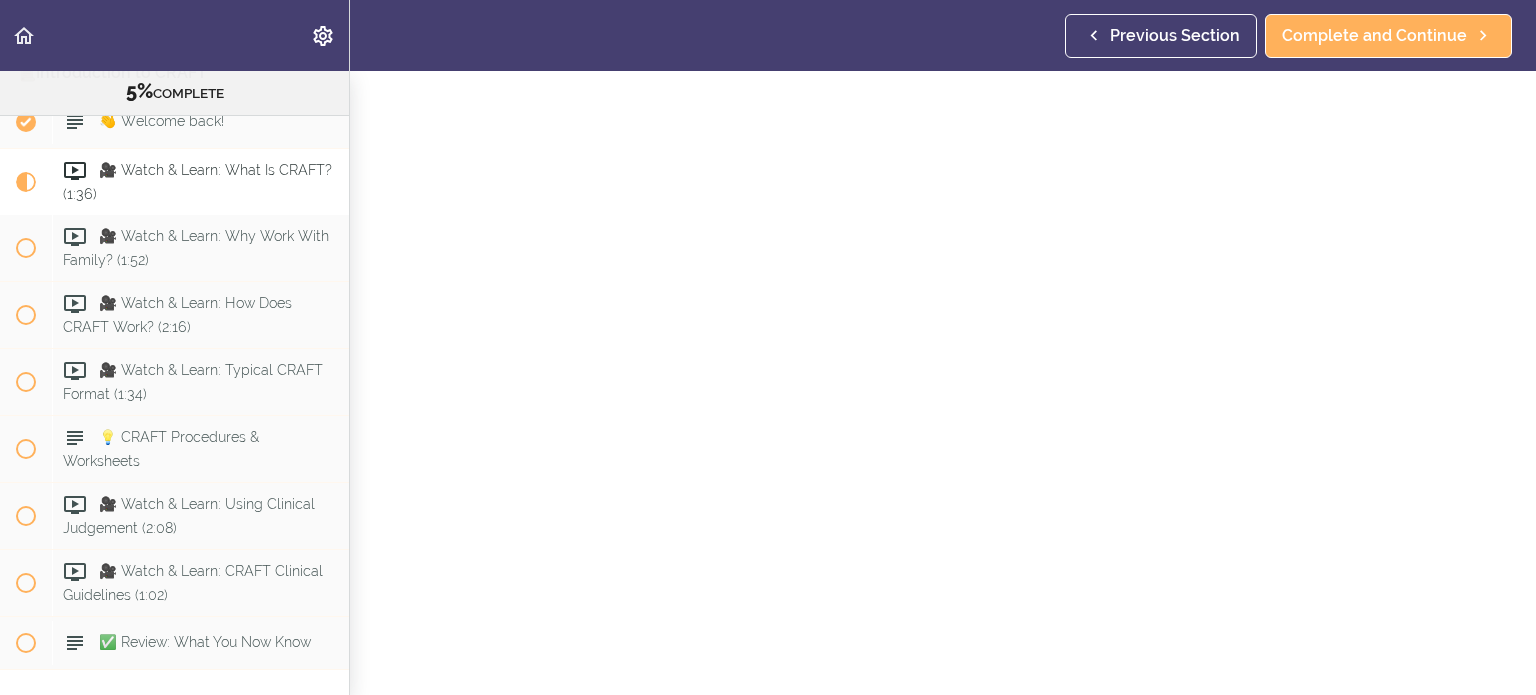 scroll, scrollTop: 100, scrollLeft: 0, axis: vertical 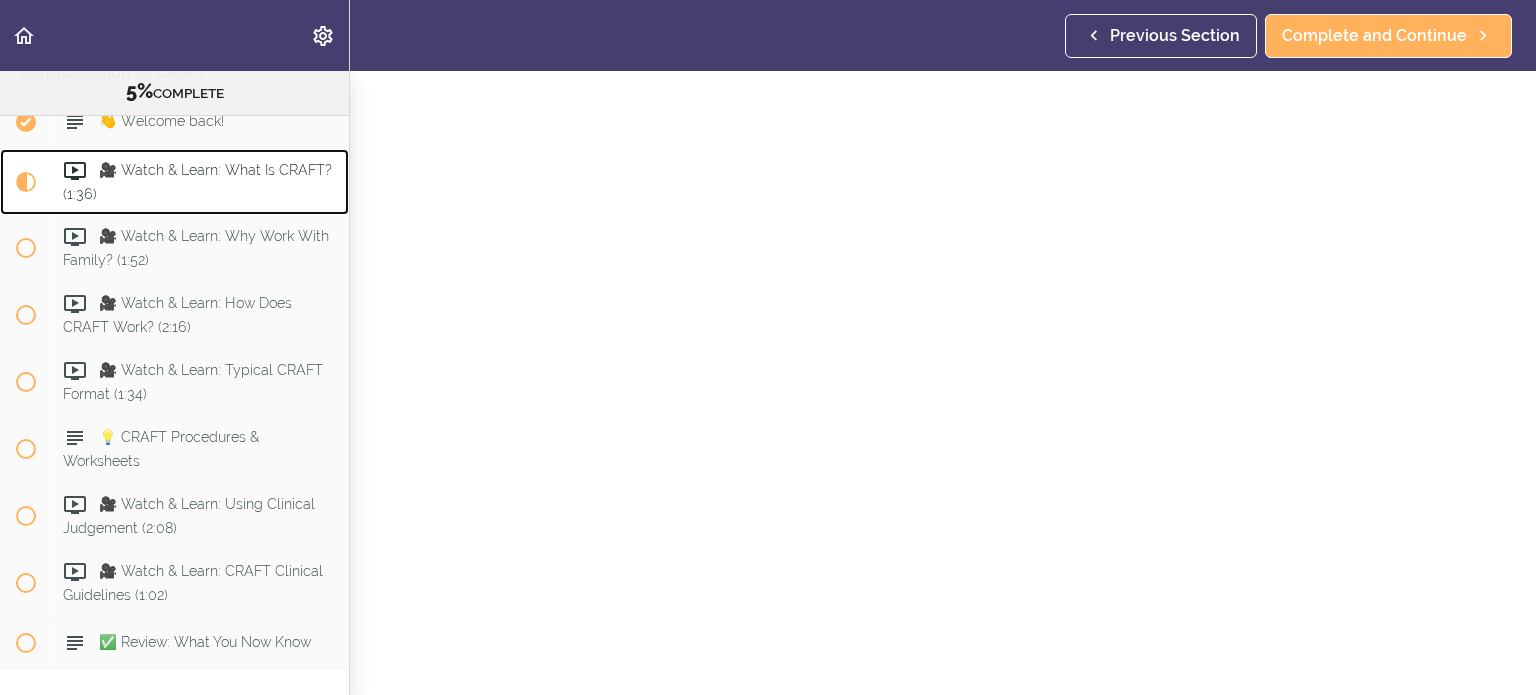 click on "🎥 Watch & Learn: What Is CRAFT?
(1:36)" at bounding box center (197, 181) 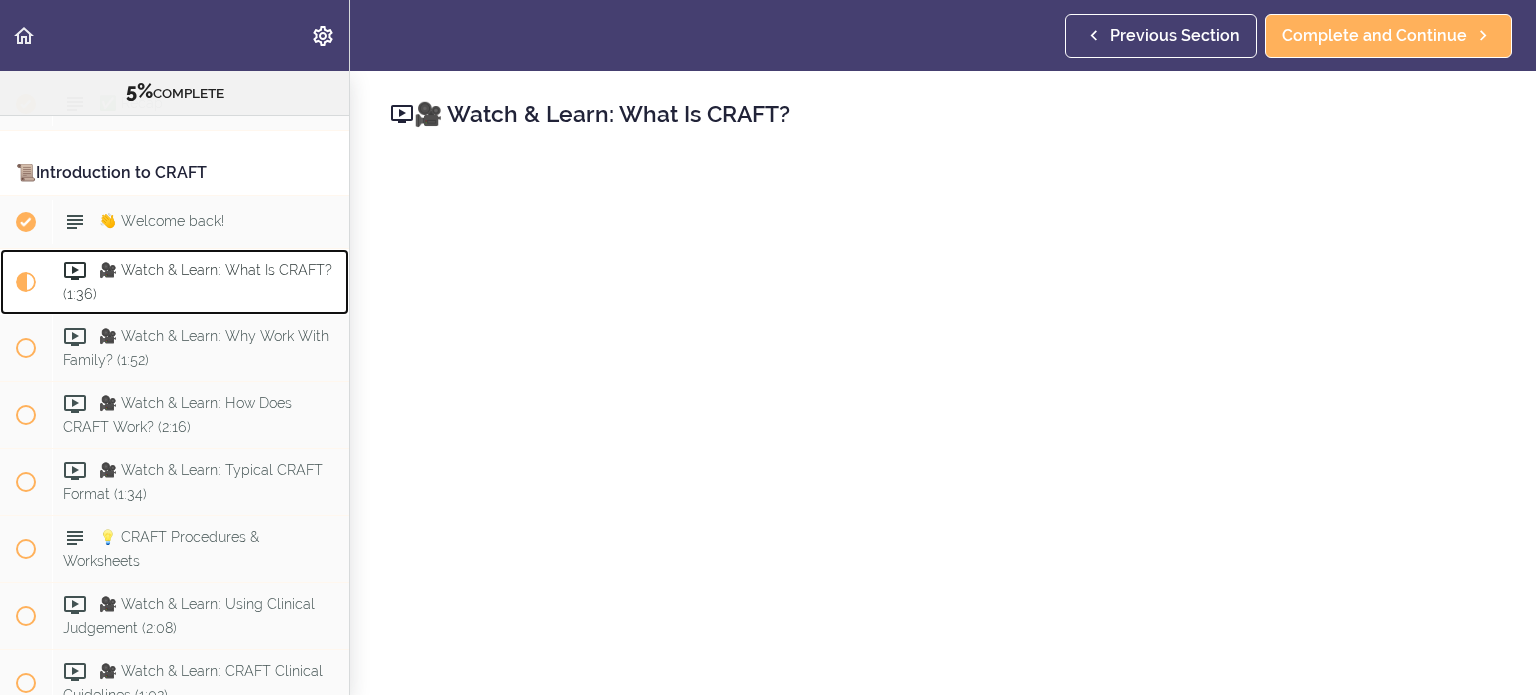 scroll, scrollTop: 580, scrollLeft: 0, axis: vertical 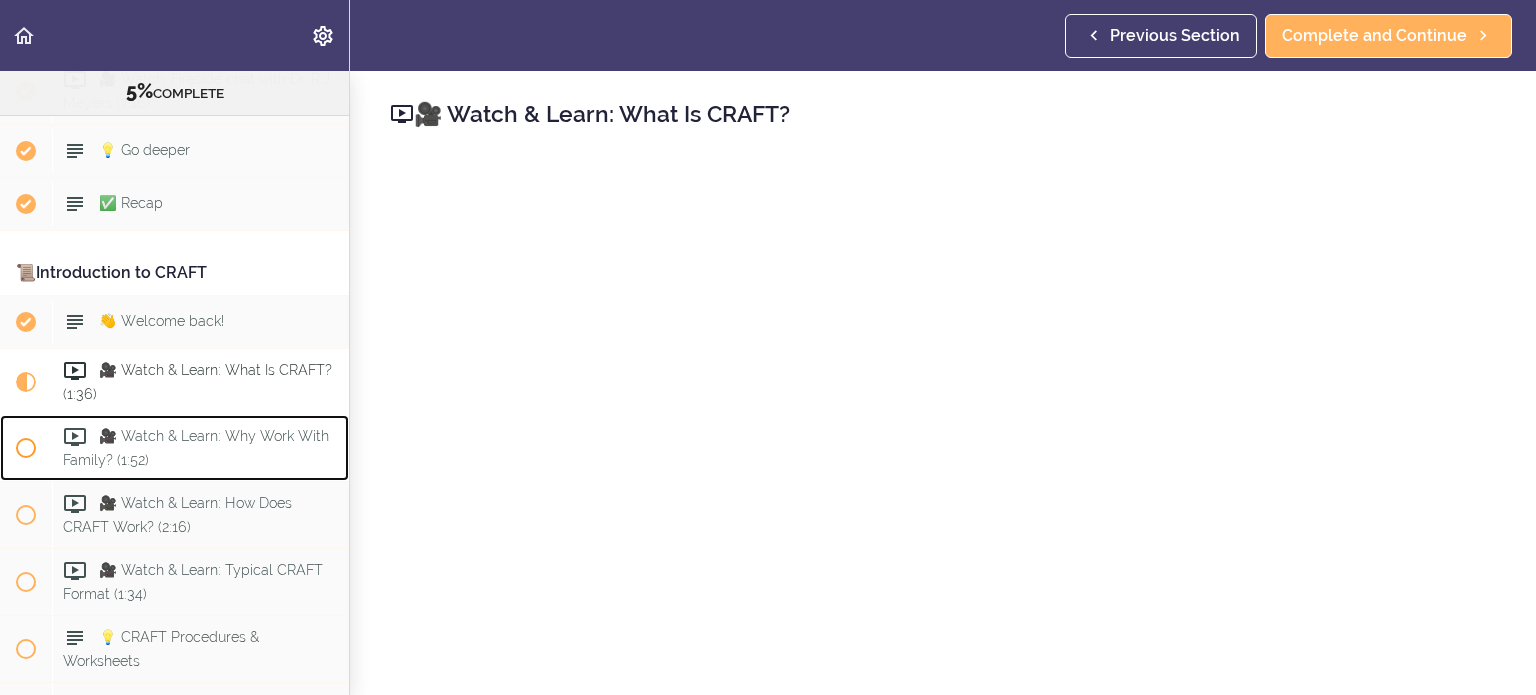 click on "🎥 Watch & Learn: Why Work With Family?
(1:52)" at bounding box center (196, 447) 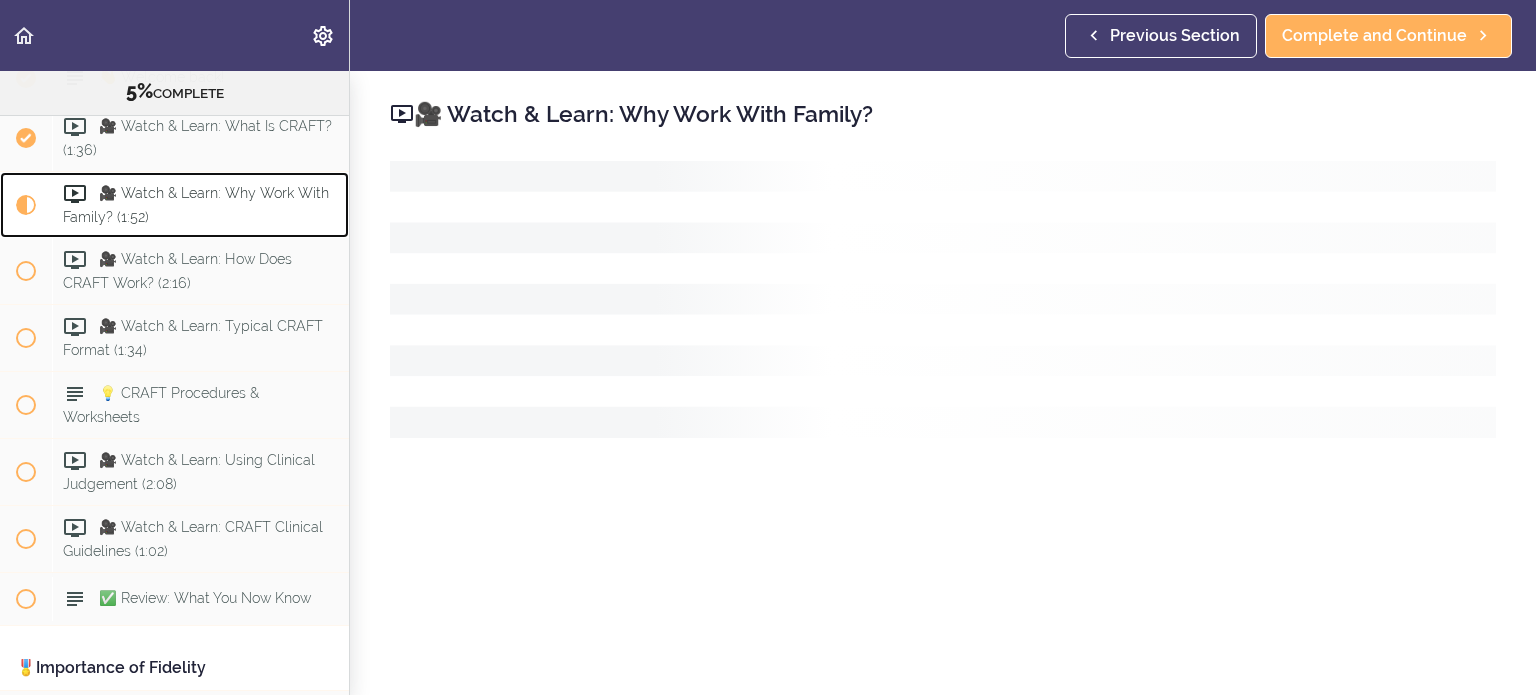 scroll, scrollTop: 848, scrollLeft: 0, axis: vertical 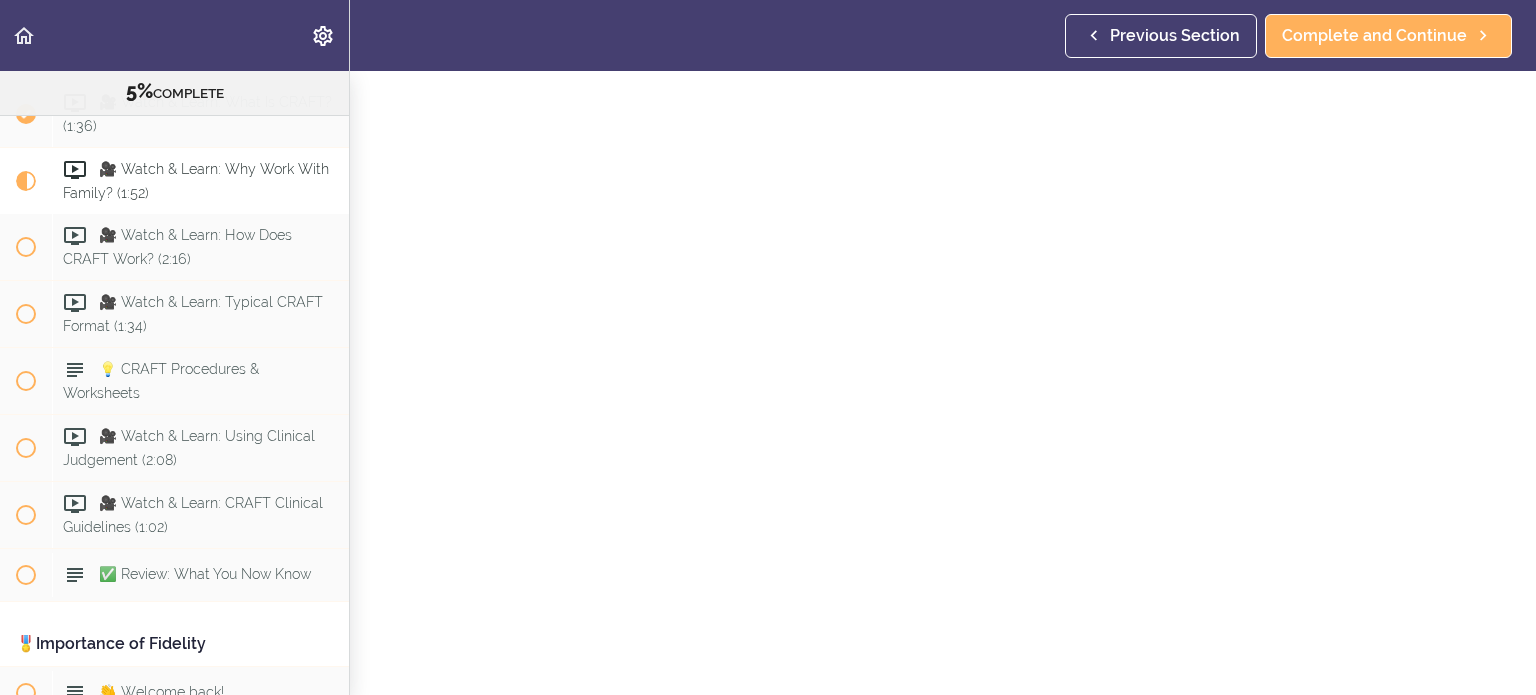 click on "Autoplay
Autocomplete
Previous Section
Complete and Continue" at bounding box center (768, 35) 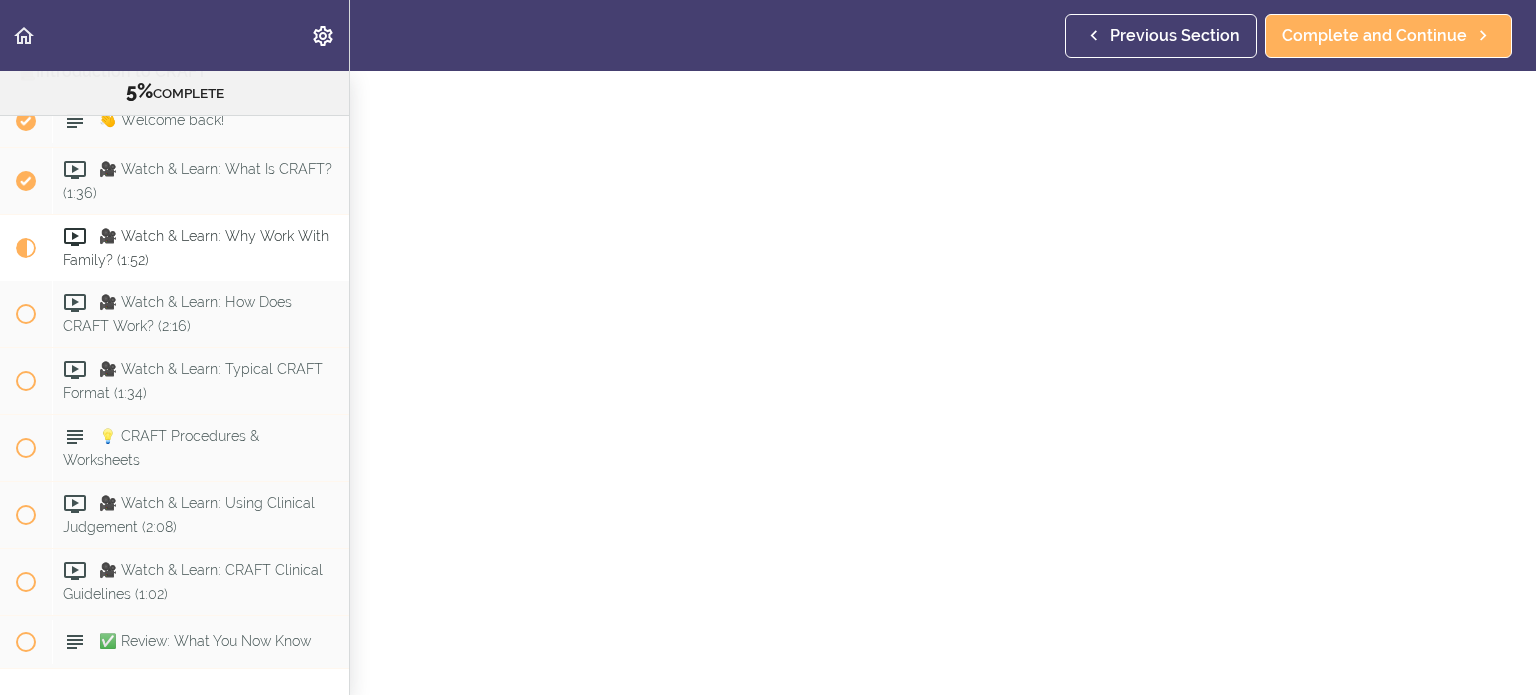scroll, scrollTop: 748, scrollLeft: 0, axis: vertical 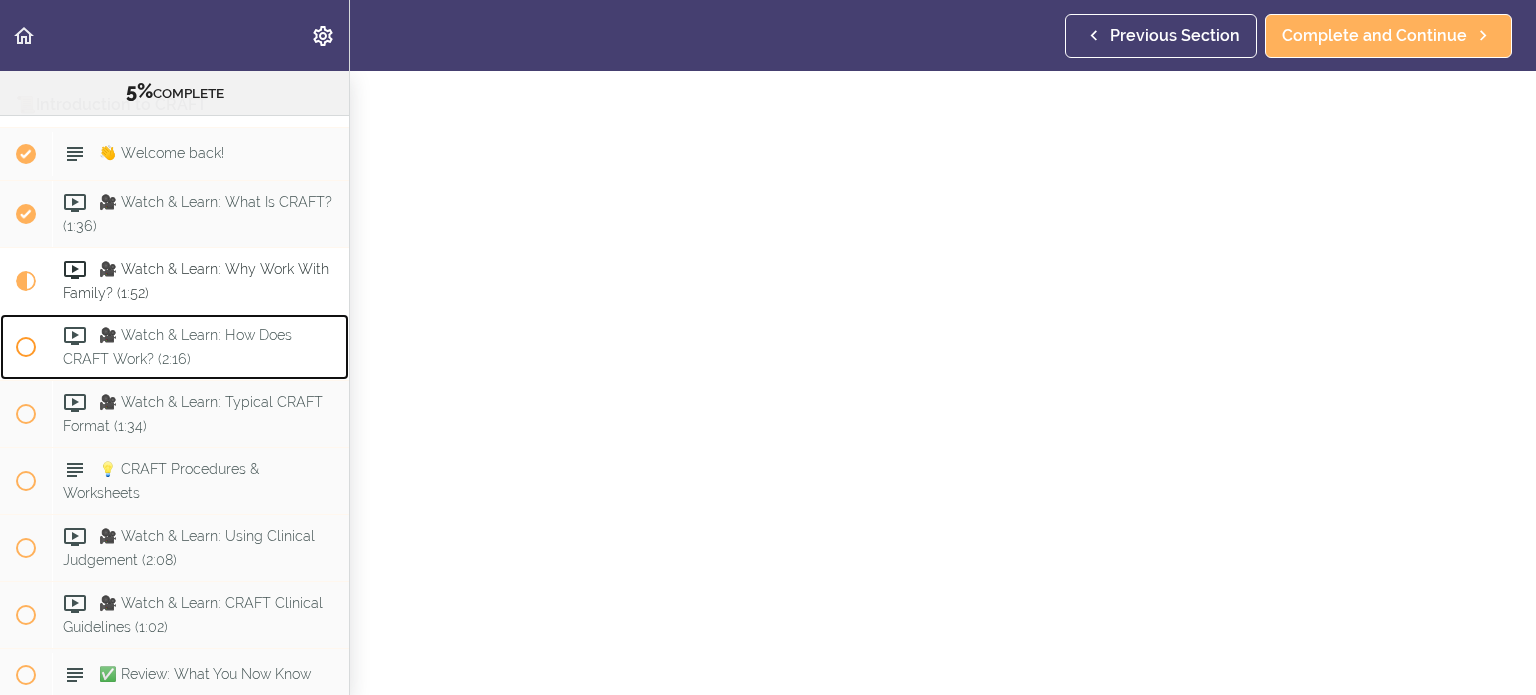 click on "🎥 Watch & Learn: How Does CRAFT Work?
(2:16)" at bounding box center [177, 346] 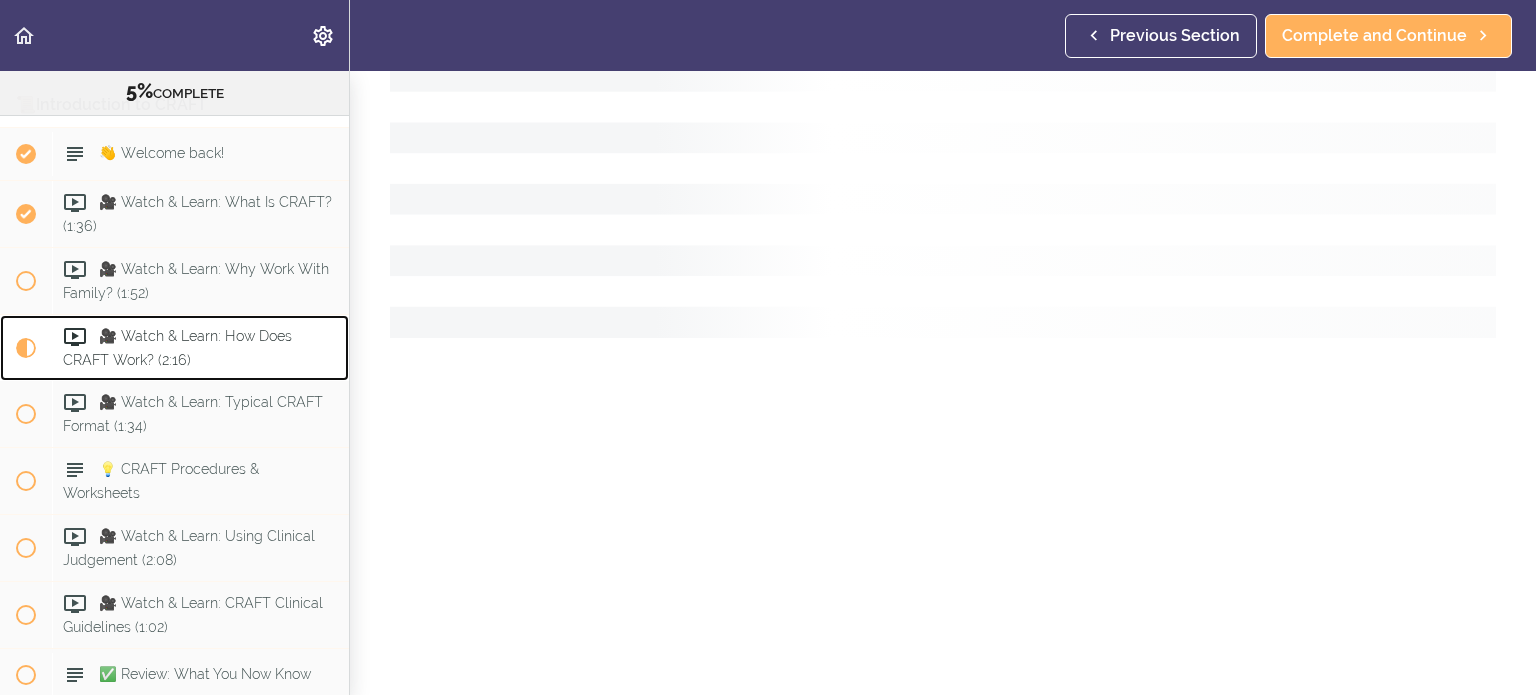 scroll, scrollTop: 0, scrollLeft: 0, axis: both 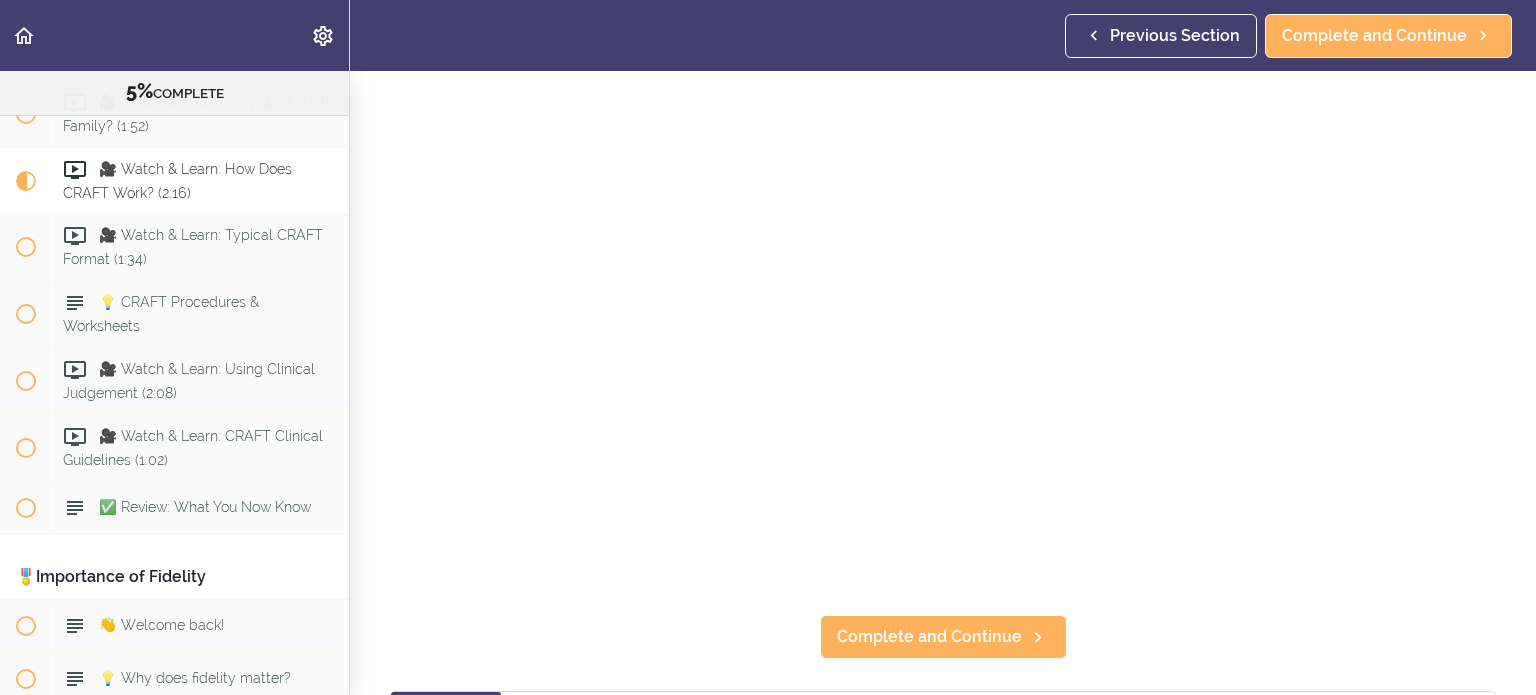 click on "Autoplay
Autocomplete
Previous Section
Complete and Continue" at bounding box center [768, 35] 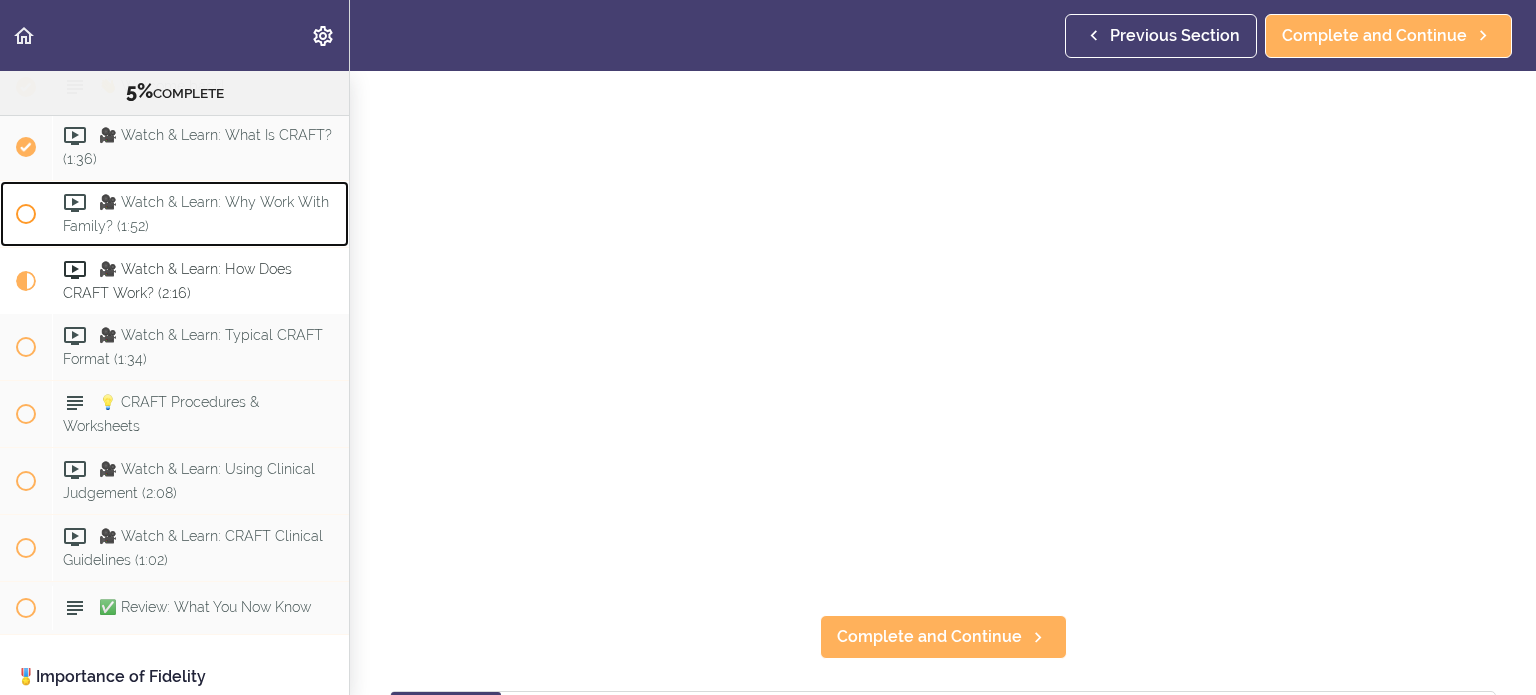 click on "🎥 Watch & Learn: Why Work With Family?
(1:52)" at bounding box center (200, 214) 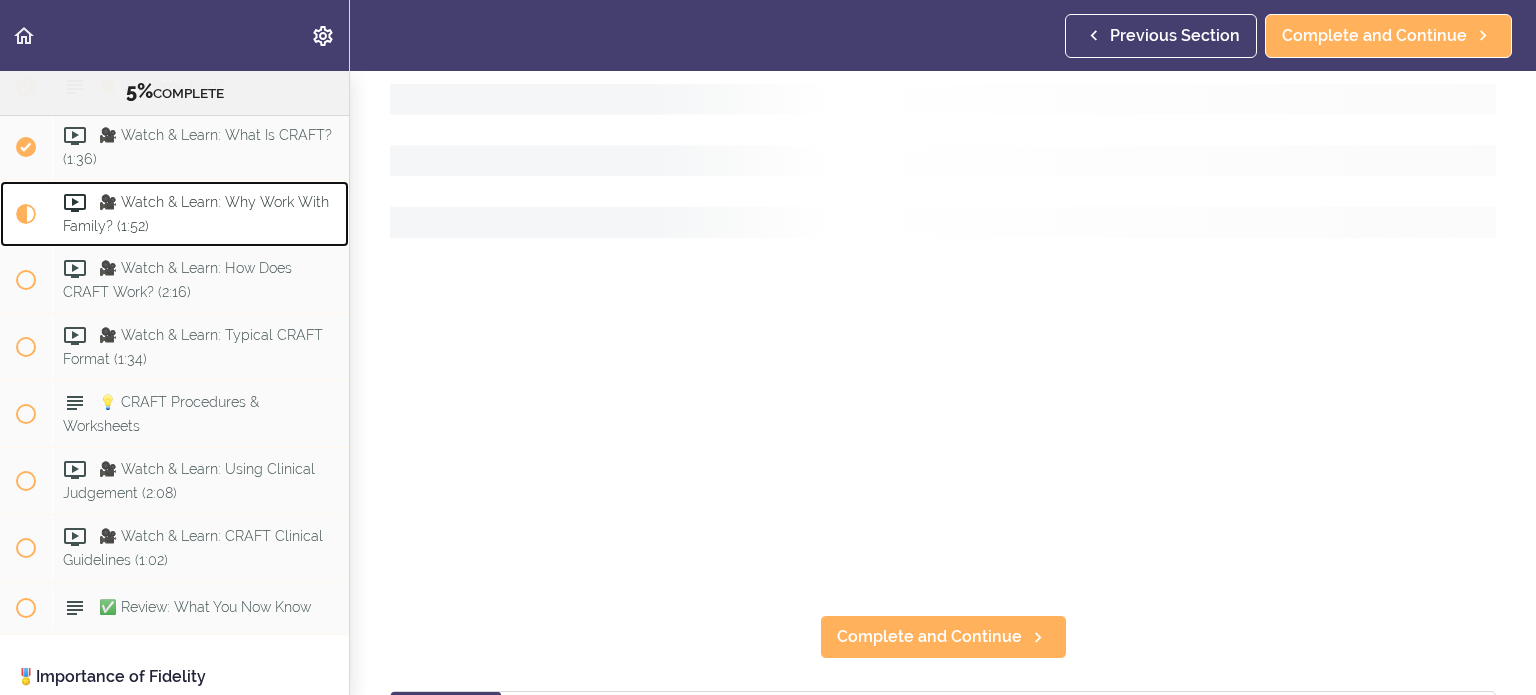 scroll, scrollTop: 0, scrollLeft: 0, axis: both 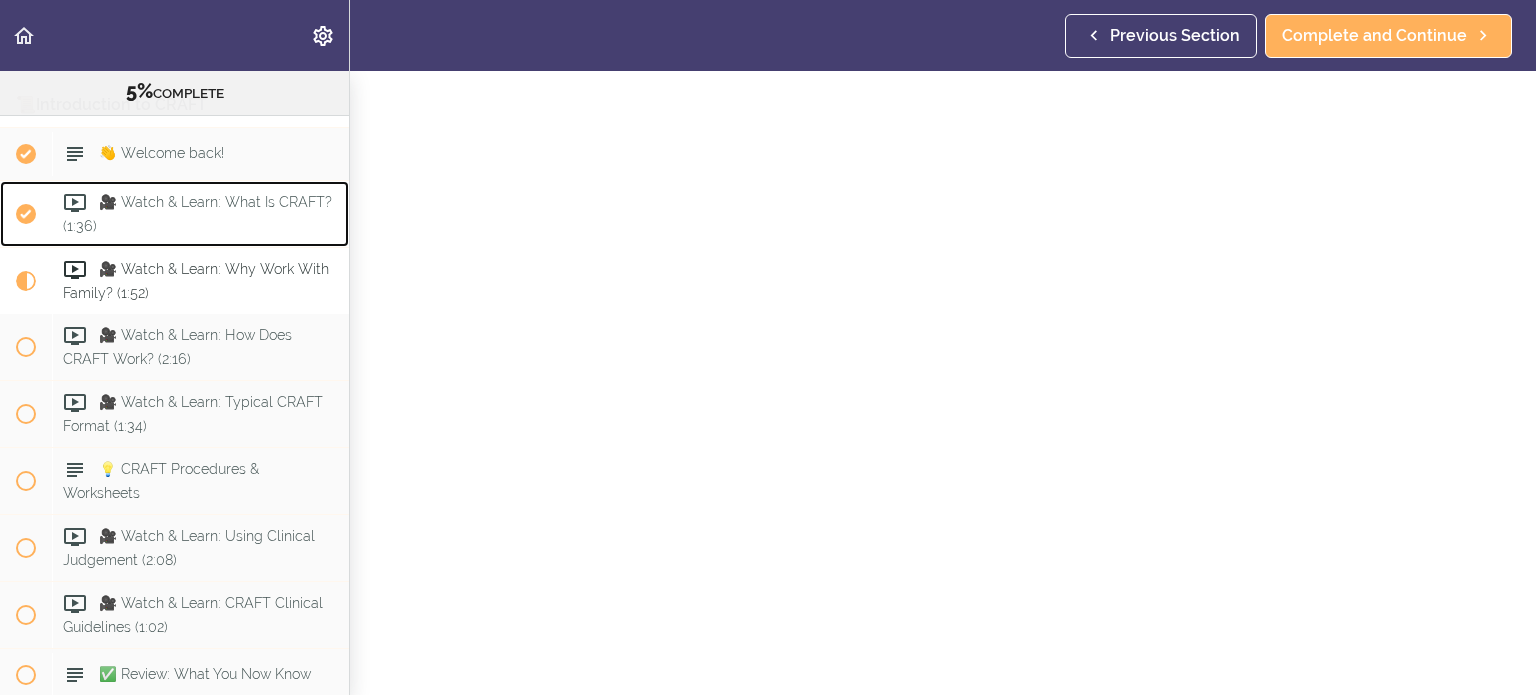 click on "🎥 Watch & Learn: What Is CRAFT?
(1:36)" at bounding box center (197, 213) 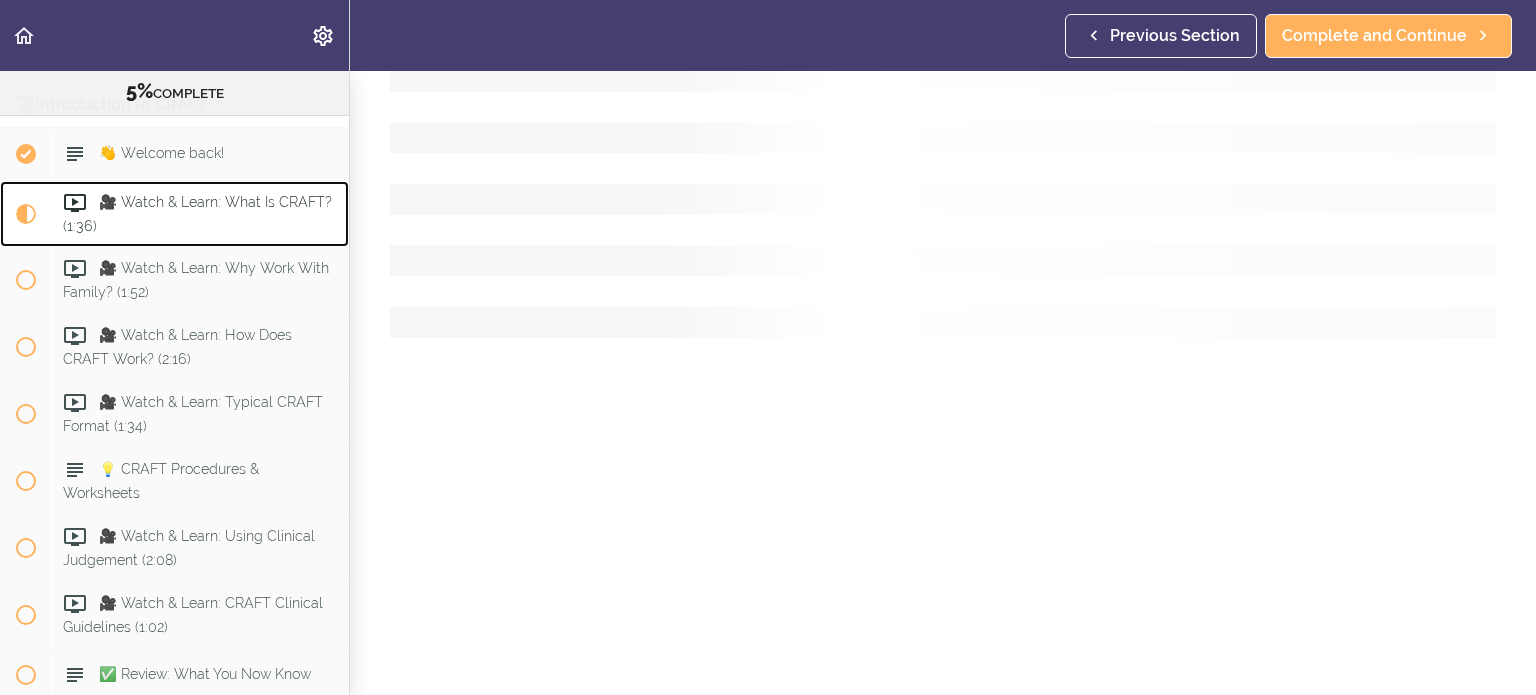 scroll, scrollTop: 0, scrollLeft: 0, axis: both 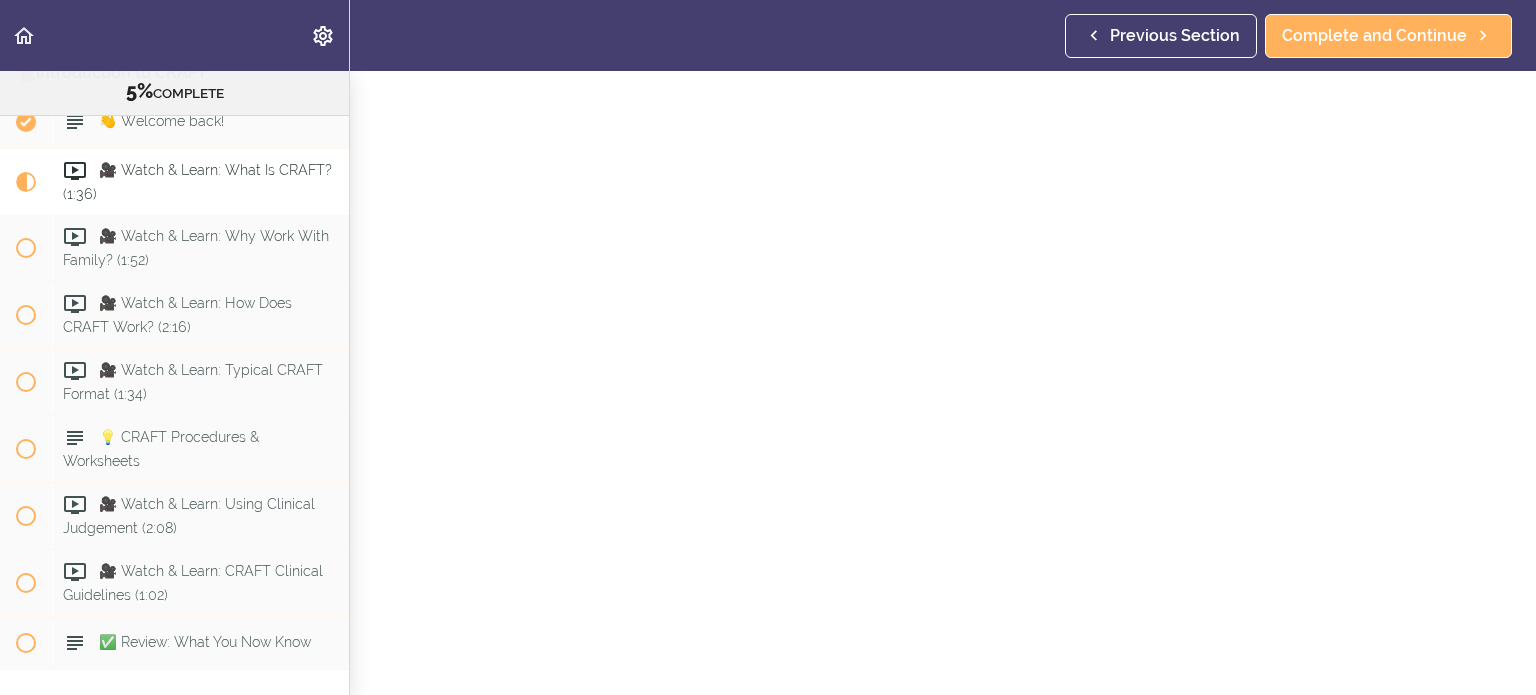 click on "Autoplay
Autocomplete
Previous Section
Complete and Continue" at bounding box center [768, 35] 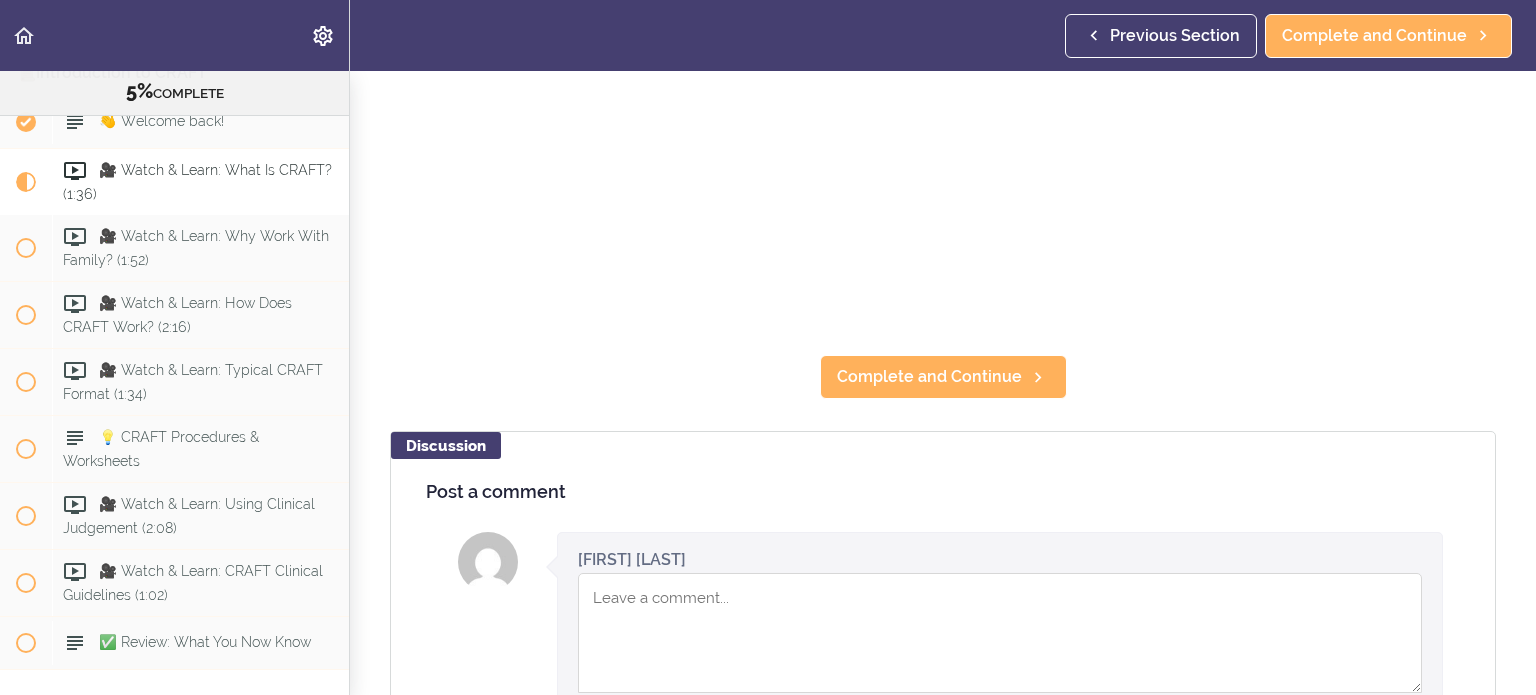 scroll, scrollTop: 500, scrollLeft: 0, axis: vertical 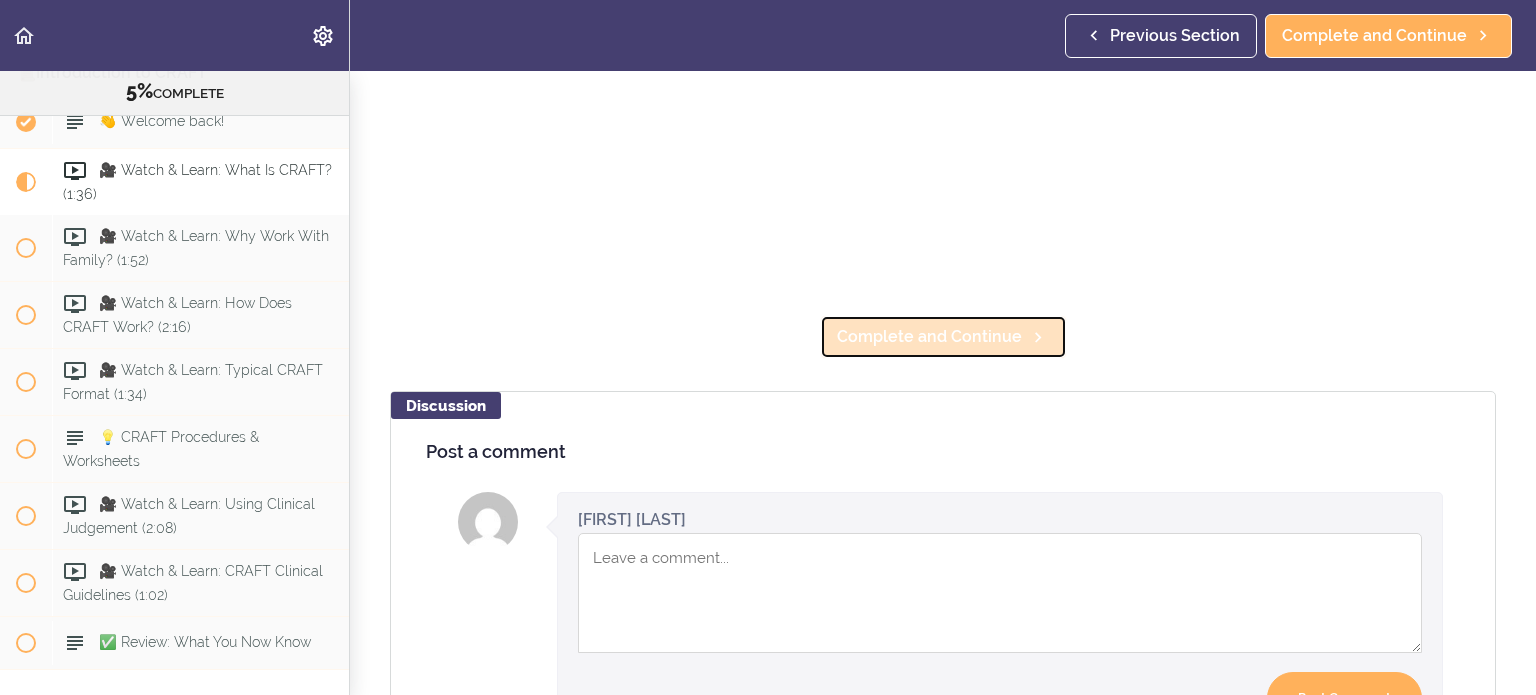 click on "Complete and Continue" at bounding box center (929, 337) 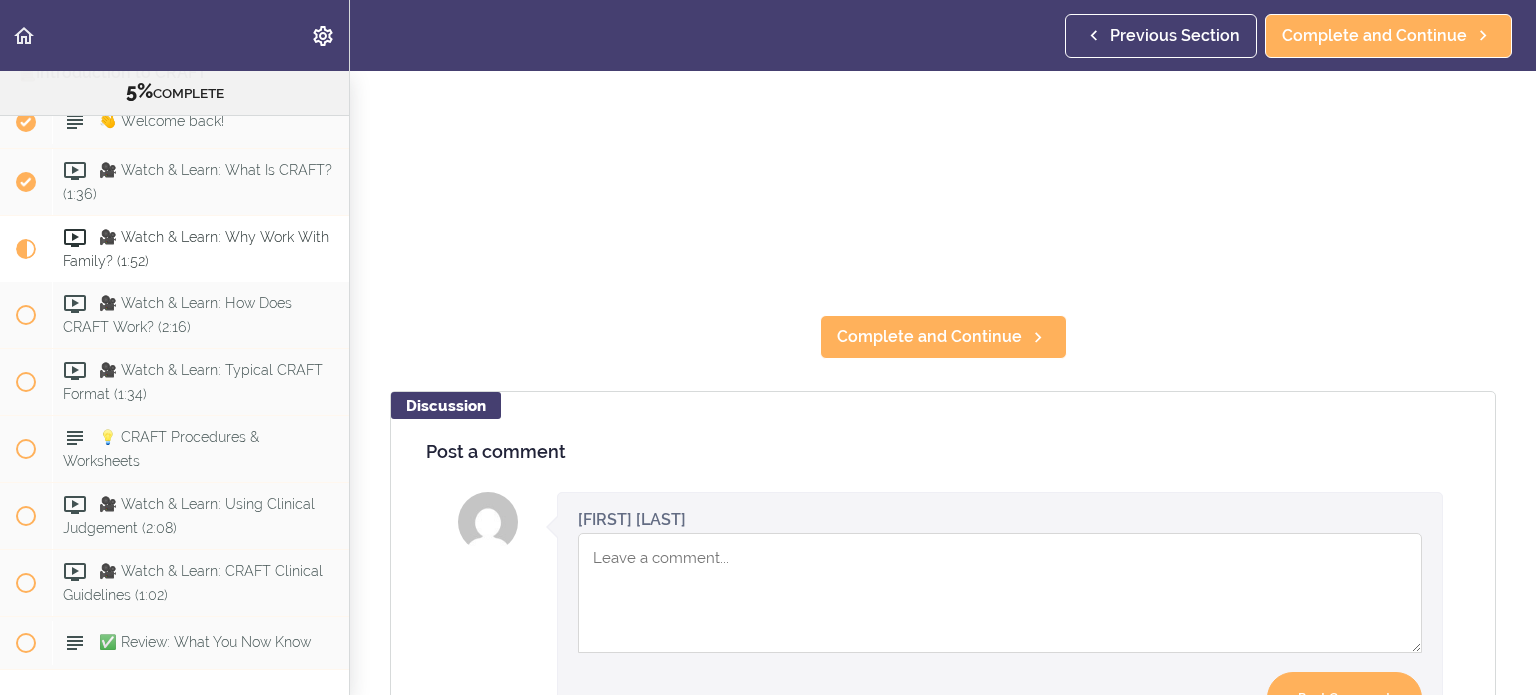 scroll, scrollTop: 0, scrollLeft: 0, axis: both 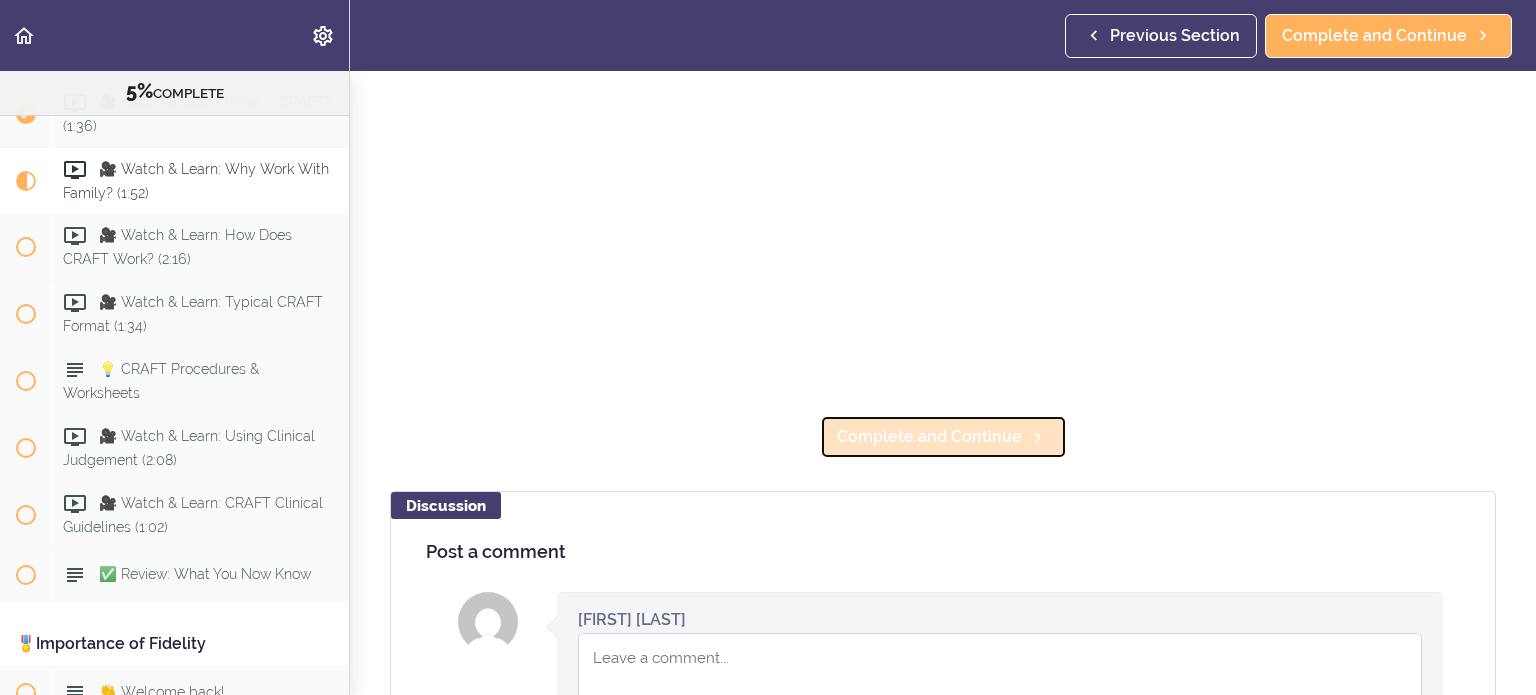 click on "Complete and Continue" at bounding box center [929, 437] 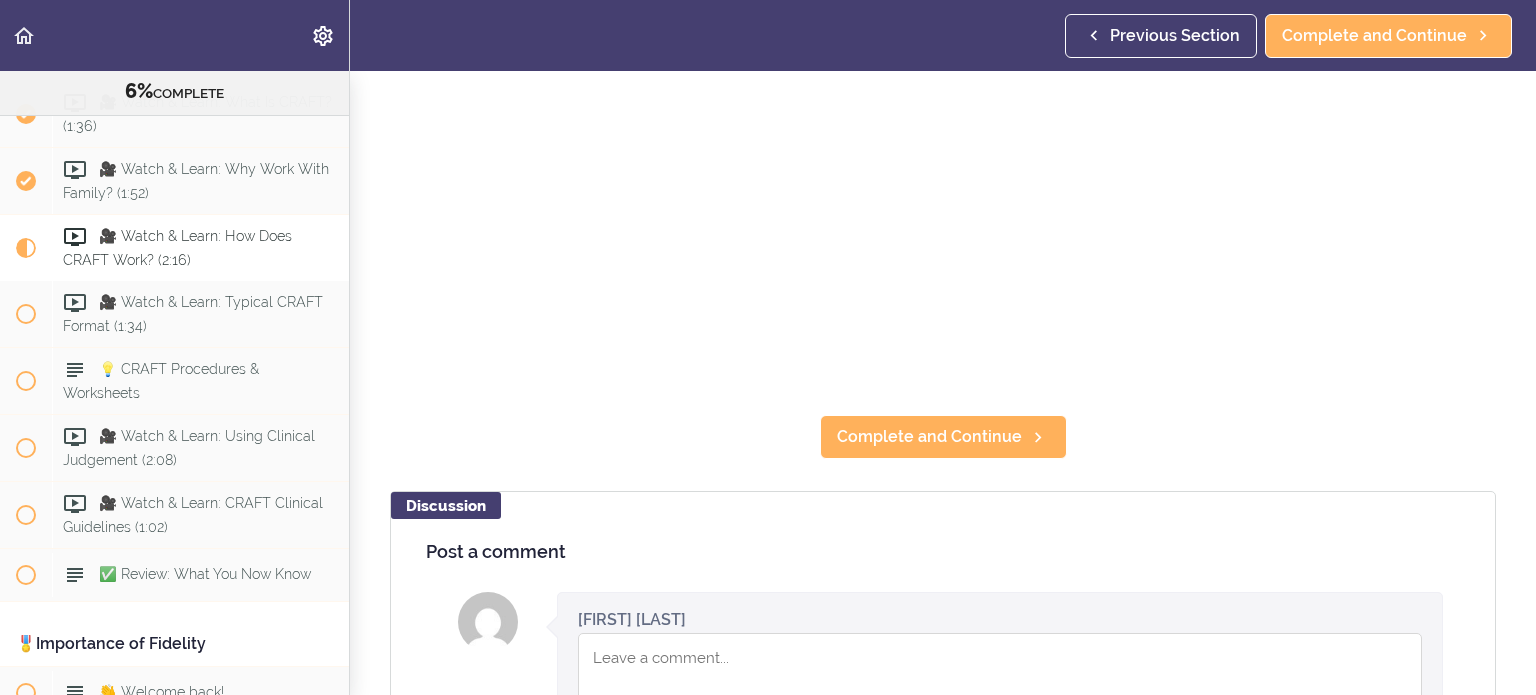 scroll, scrollTop: 0, scrollLeft: 0, axis: both 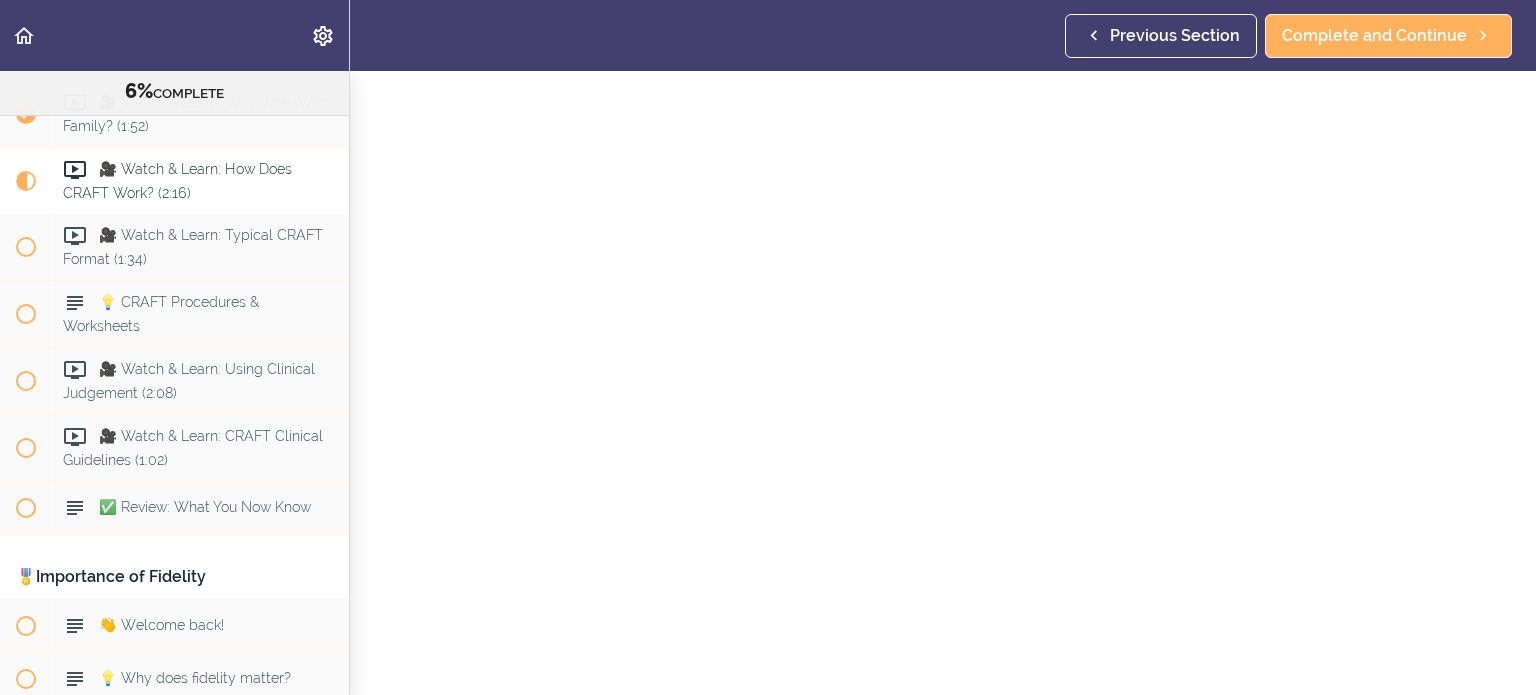 click on "Autoplay
Autocomplete
Previous Section
Complete and Continue" at bounding box center [768, 35] 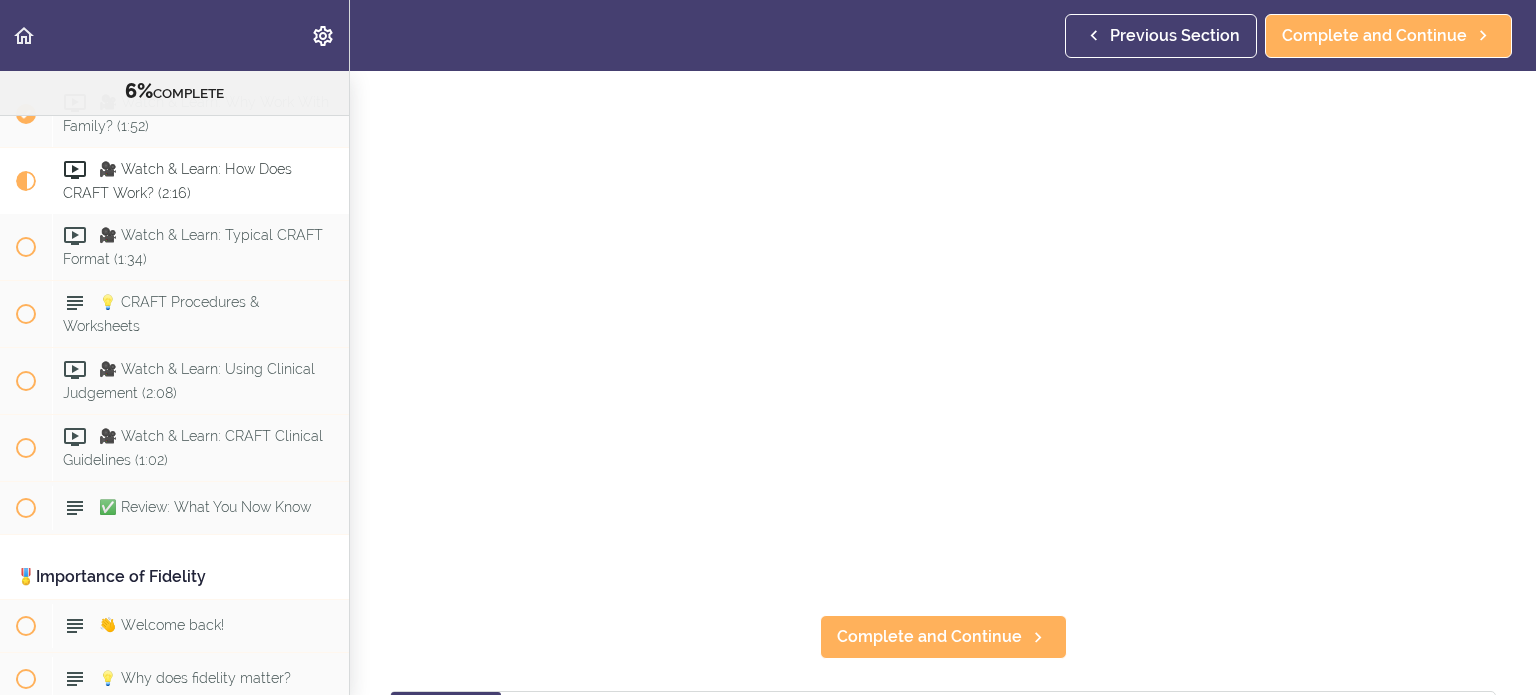 scroll, scrollTop: 100, scrollLeft: 0, axis: vertical 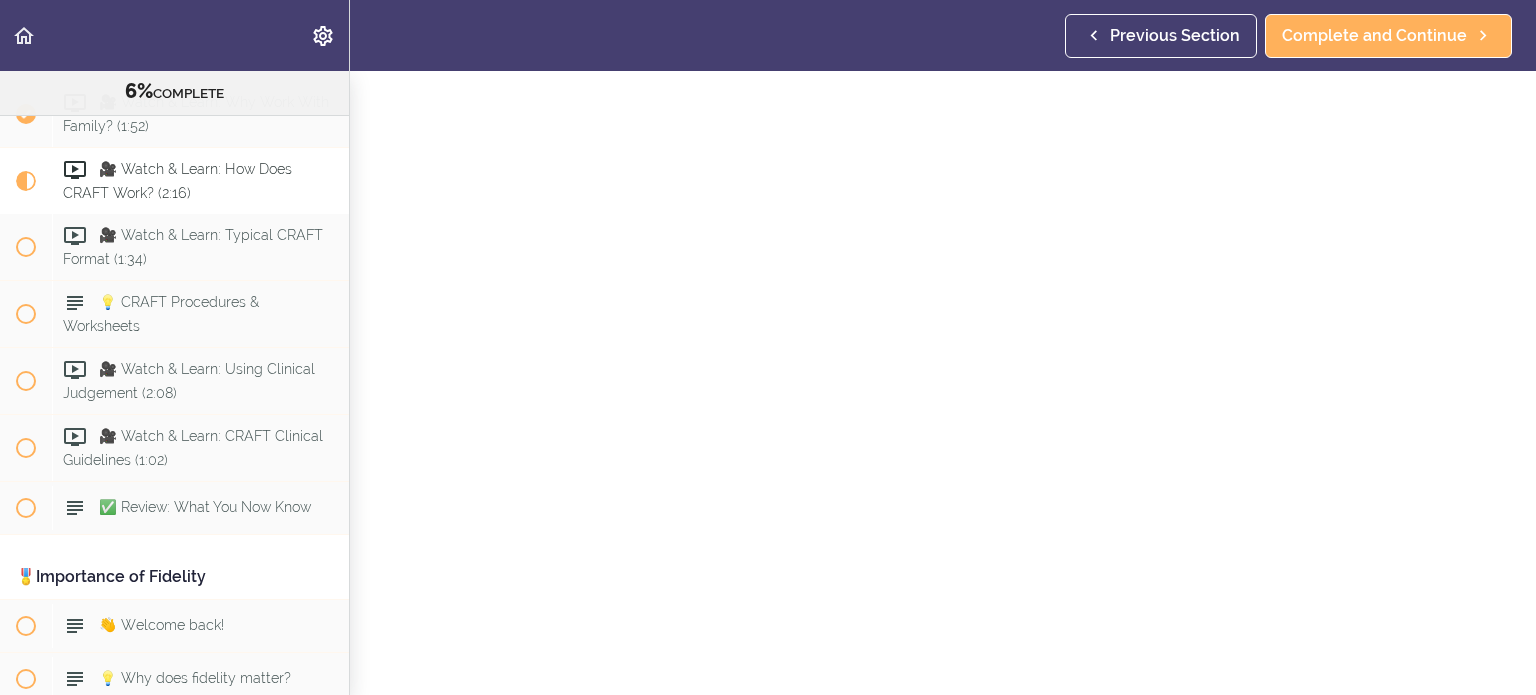 click on "Autoplay
Autocomplete
Previous Section
Complete and Continue" at bounding box center (768, 35) 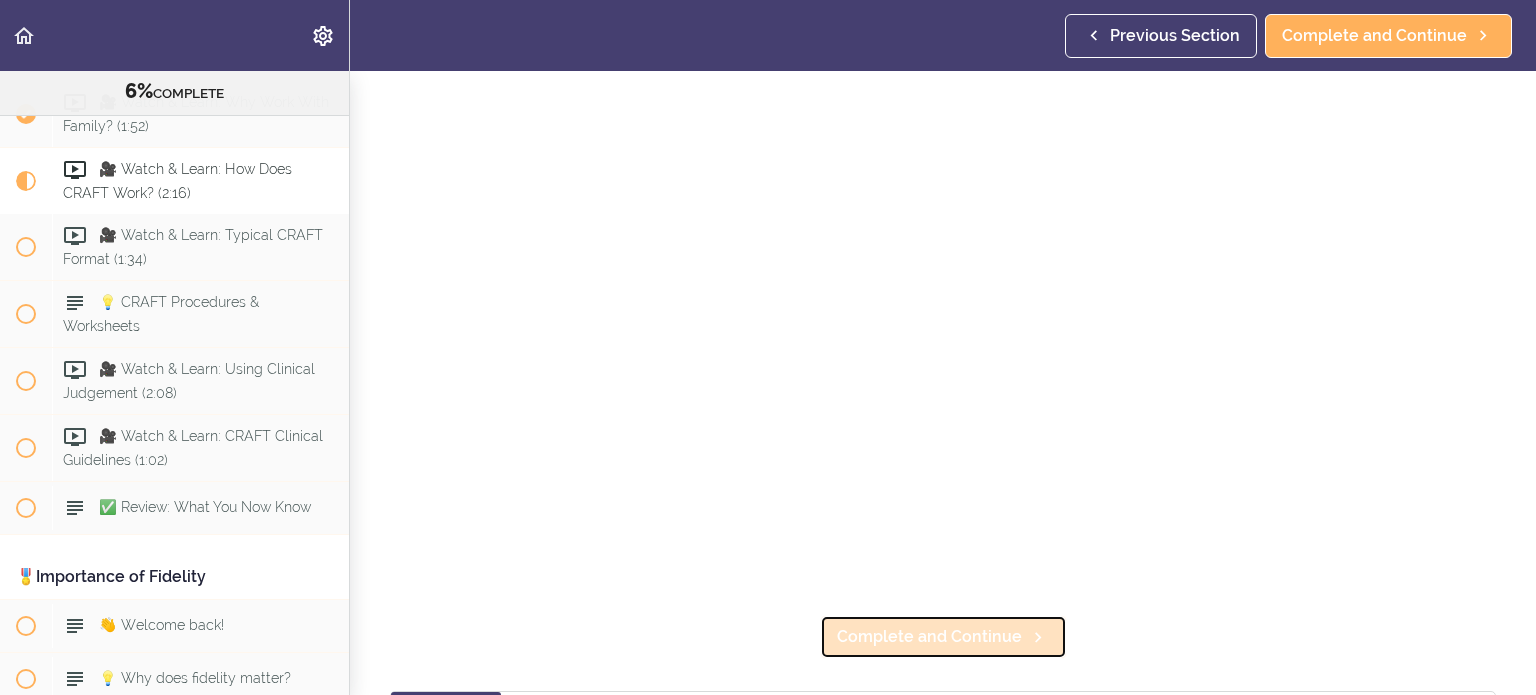 click on "Complete and Continue" at bounding box center (929, 637) 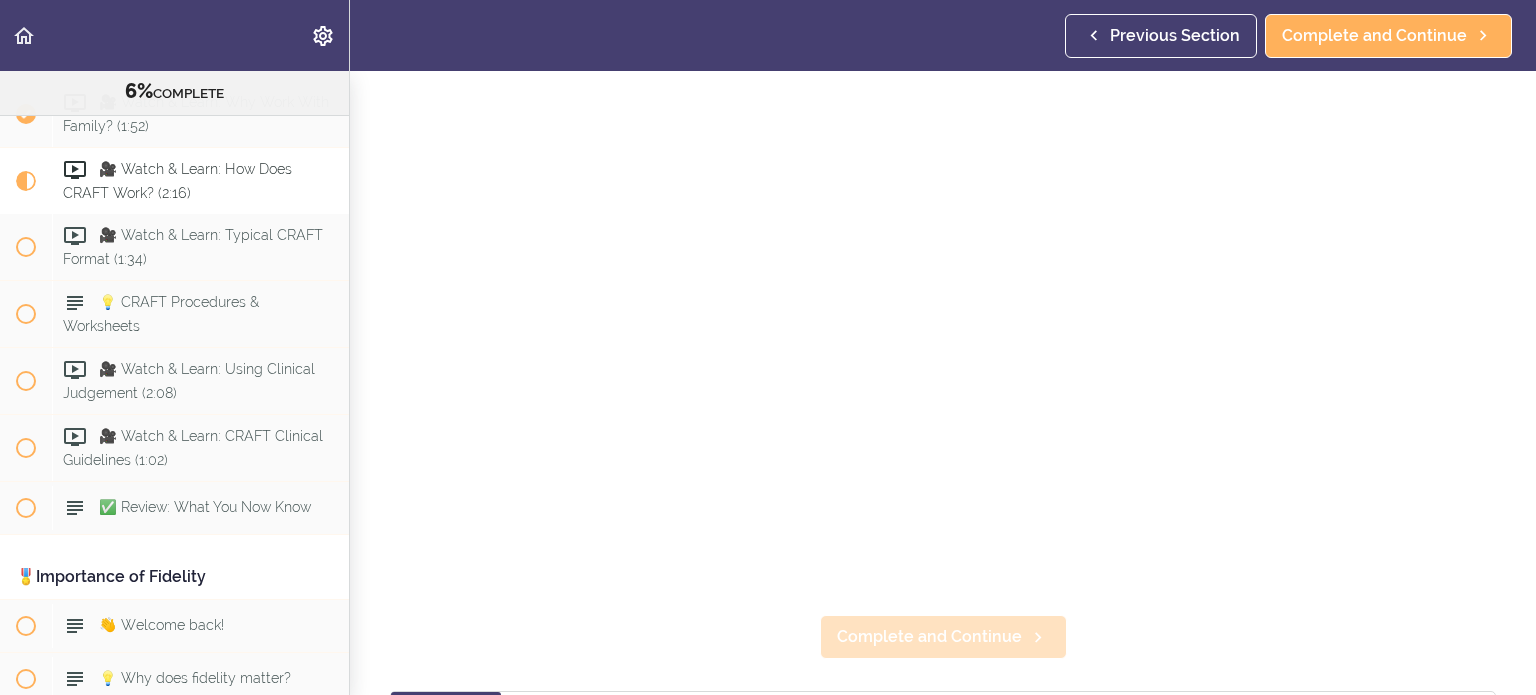 scroll, scrollTop: 0, scrollLeft: 0, axis: both 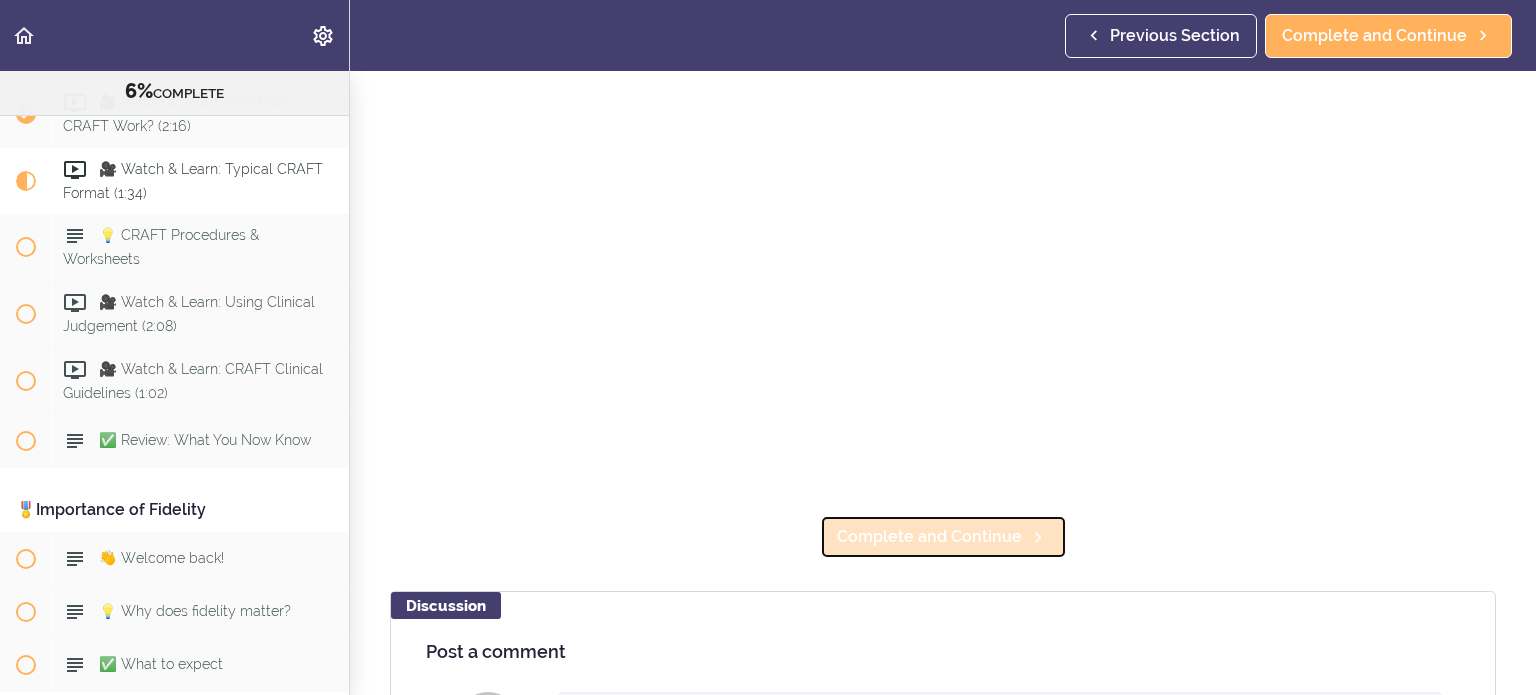 click on "Complete and Continue" at bounding box center (929, 537) 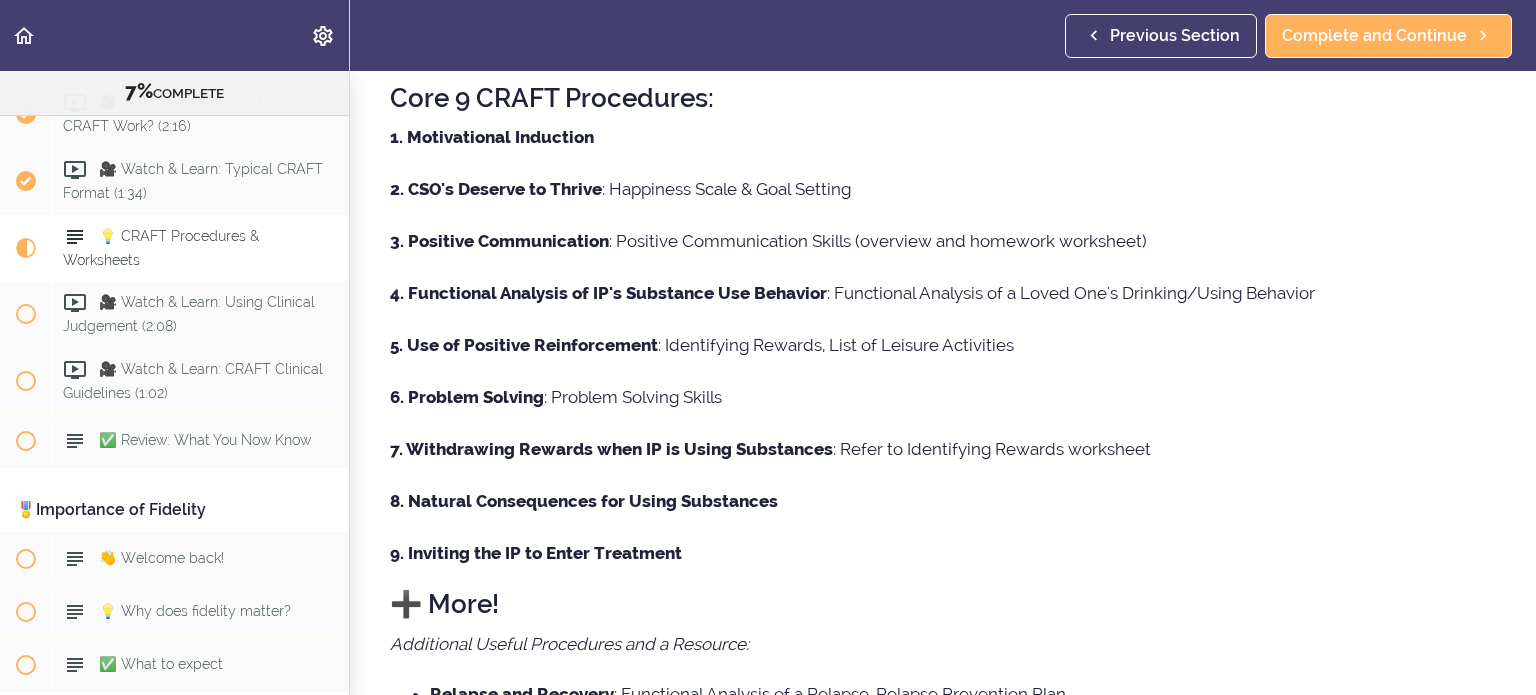 scroll, scrollTop: 0, scrollLeft: 0, axis: both 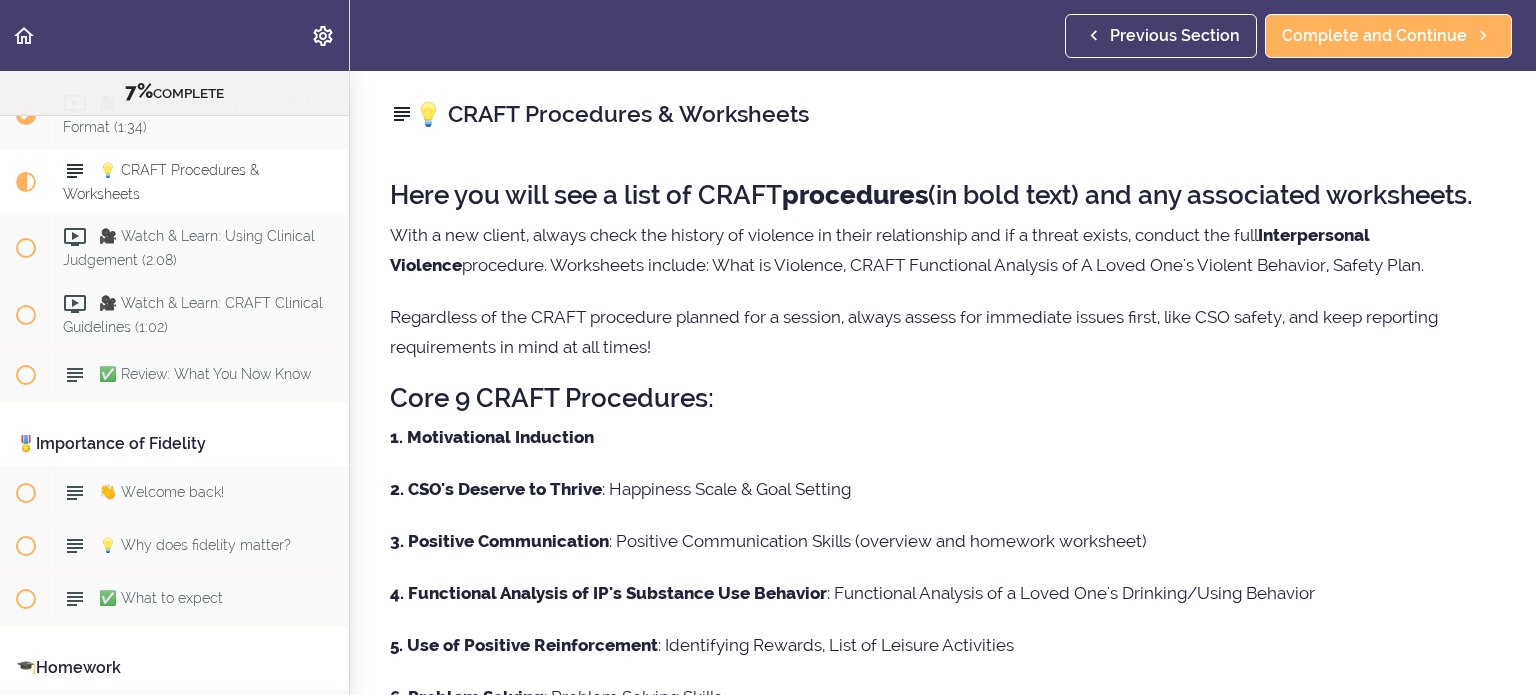 click on "Interpersonal Violence" at bounding box center [880, 250] 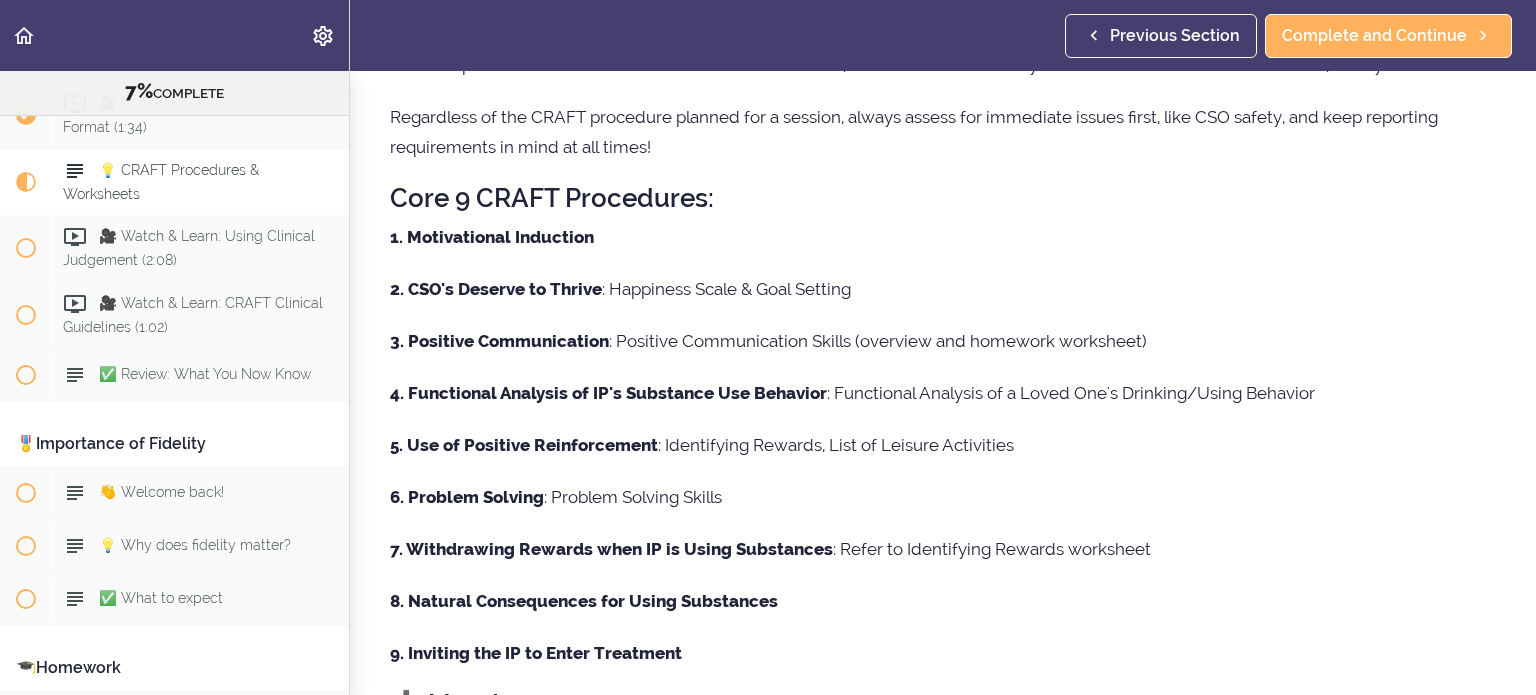 scroll, scrollTop: 300, scrollLeft: 0, axis: vertical 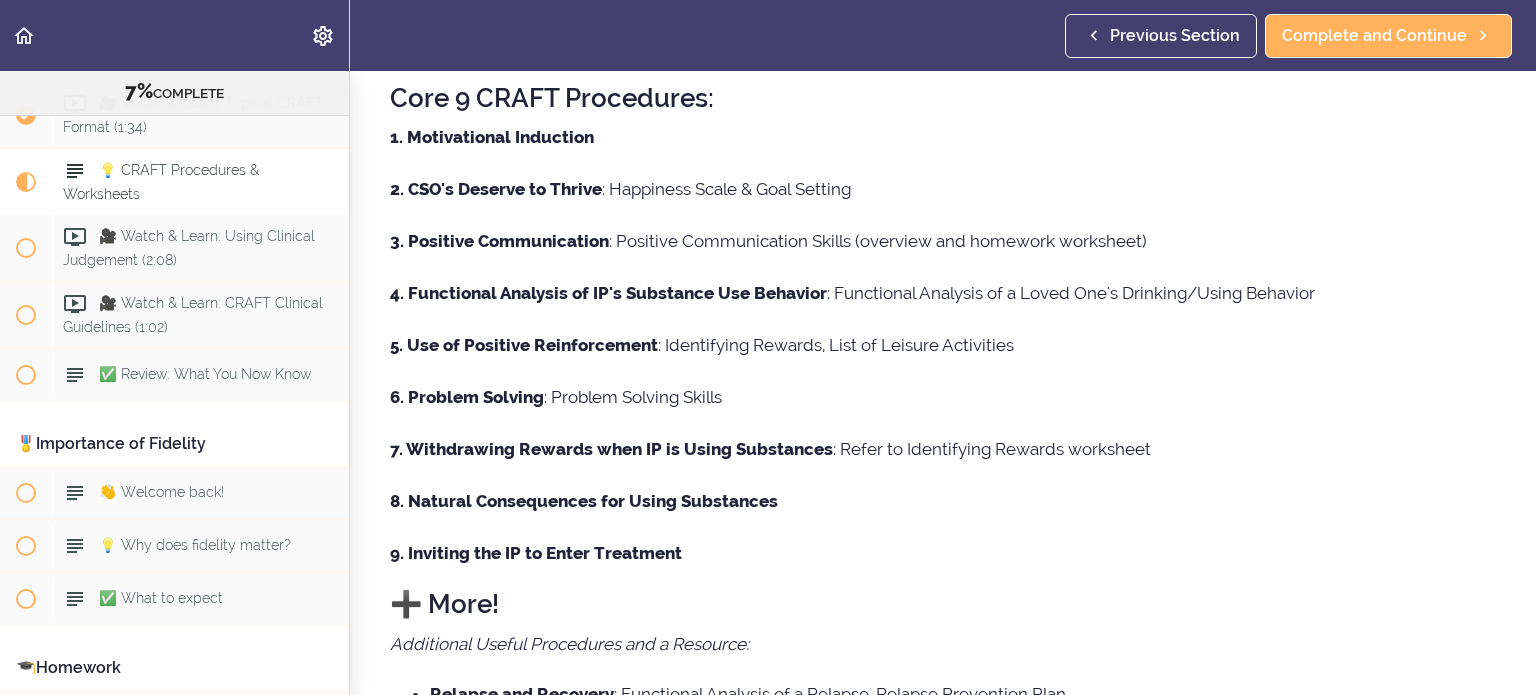 click on "9. Inviting the IP to Enter Treatment" at bounding box center [943, 553] 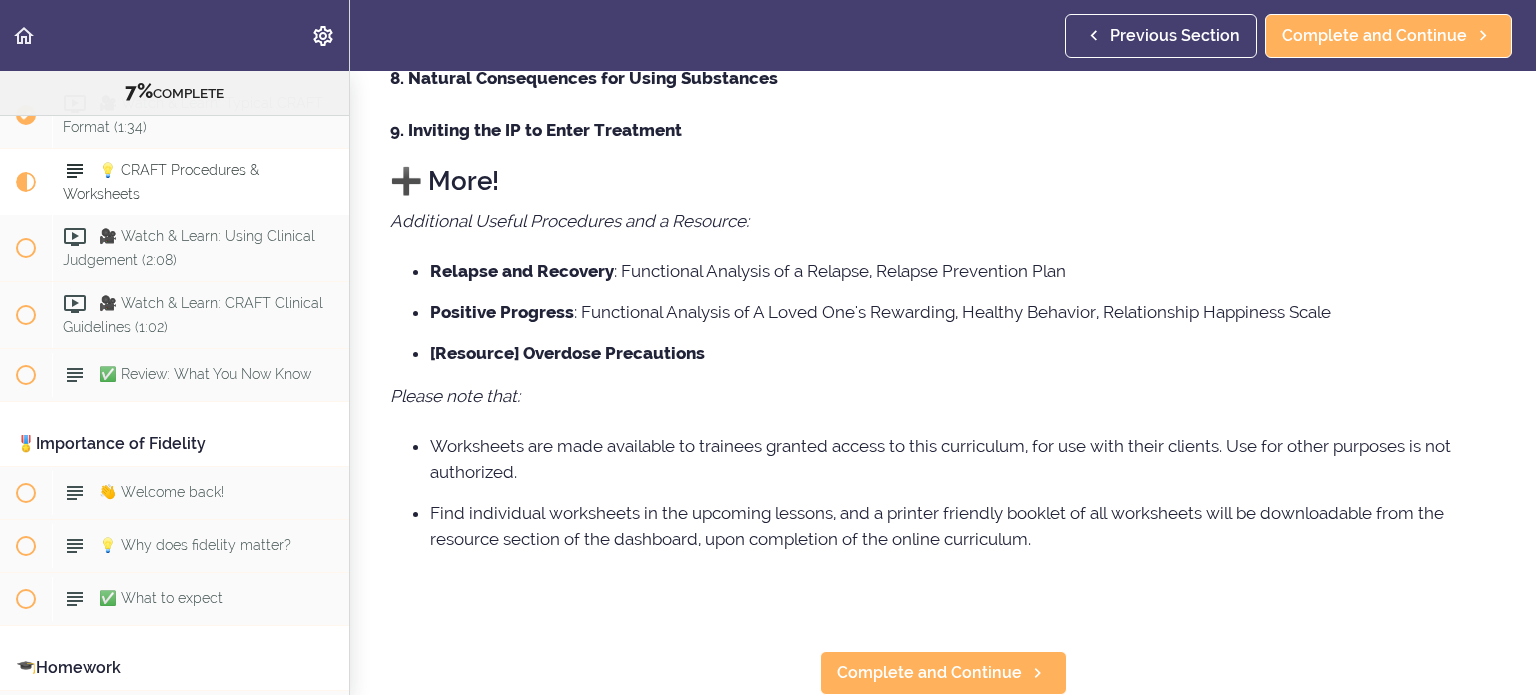 scroll, scrollTop: 766, scrollLeft: 0, axis: vertical 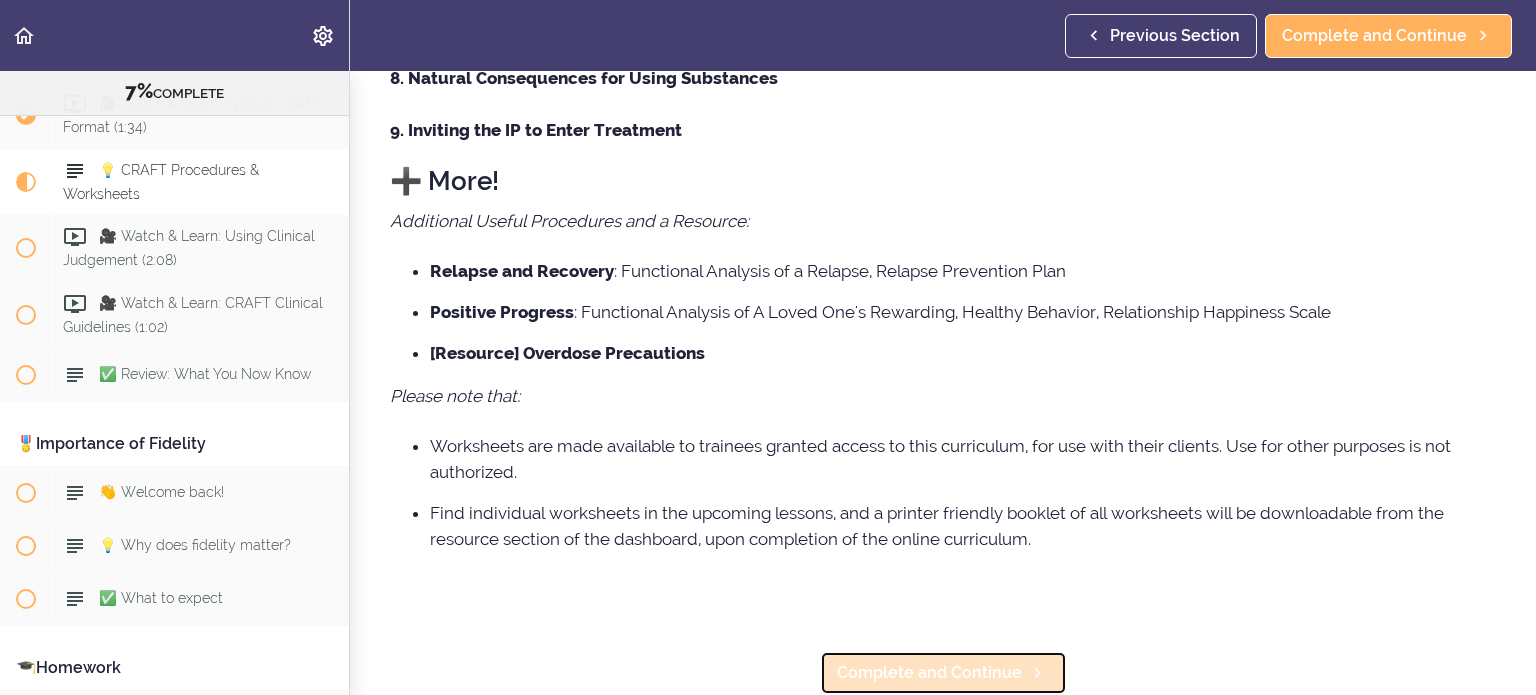 click on "Complete and Continue" at bounding box center (929, 673) 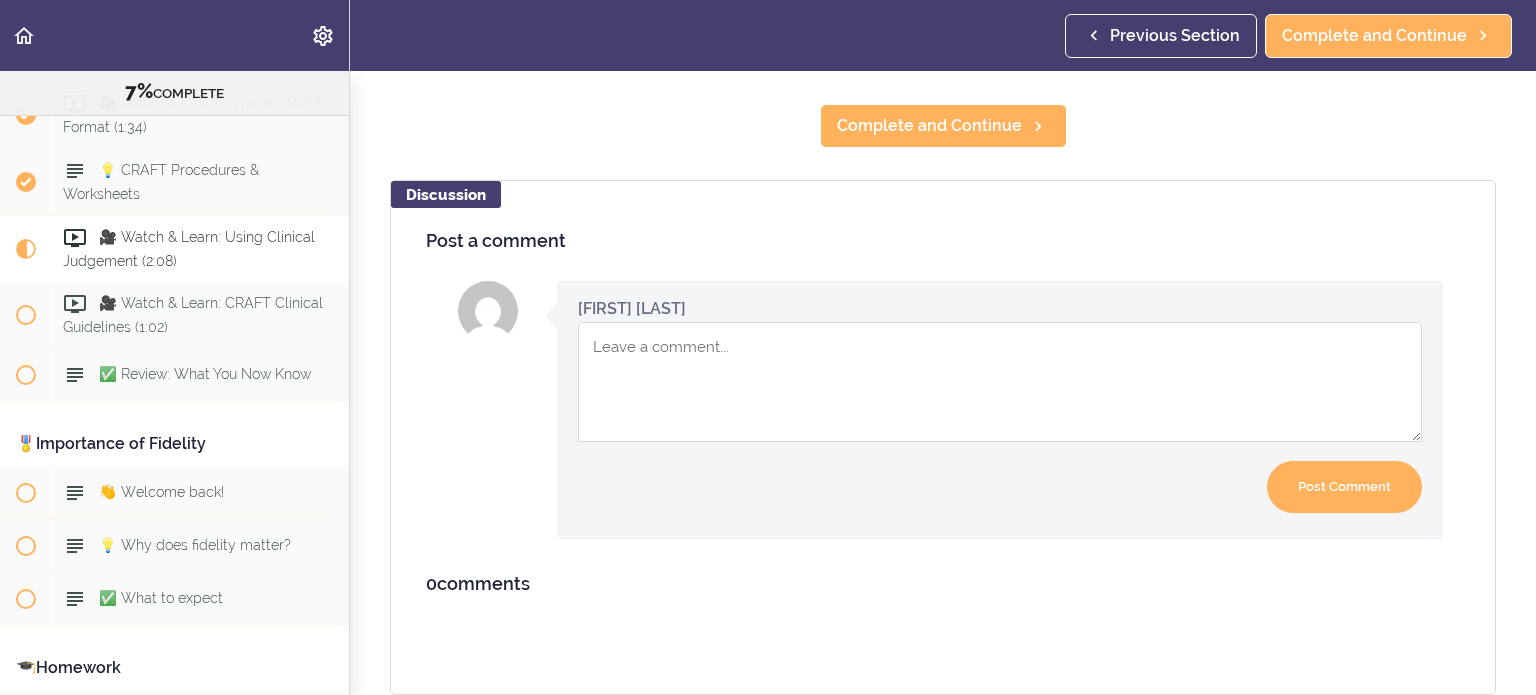 scroll, scrollTop: 0, scrollLeft: 0, axis: both 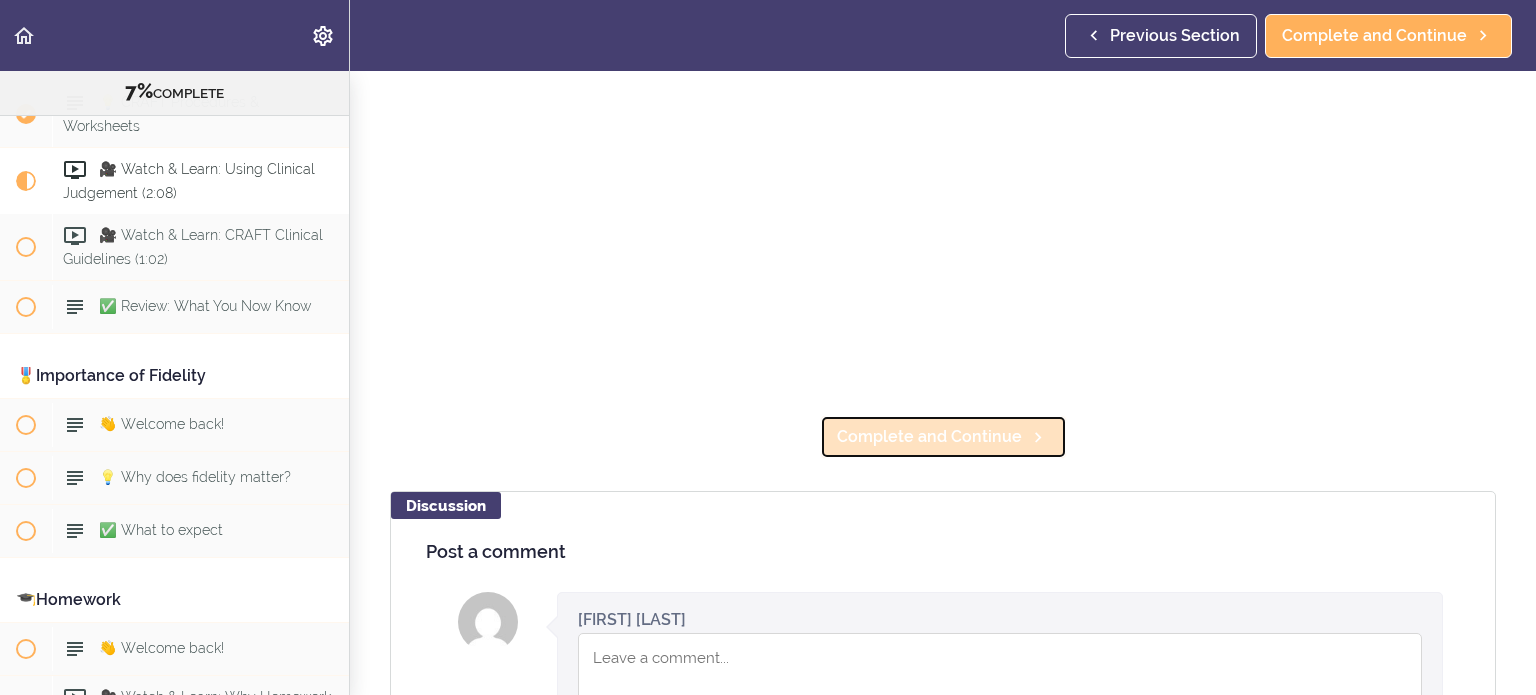 click on "Complete and Continue" at bounding box center [929, 437] 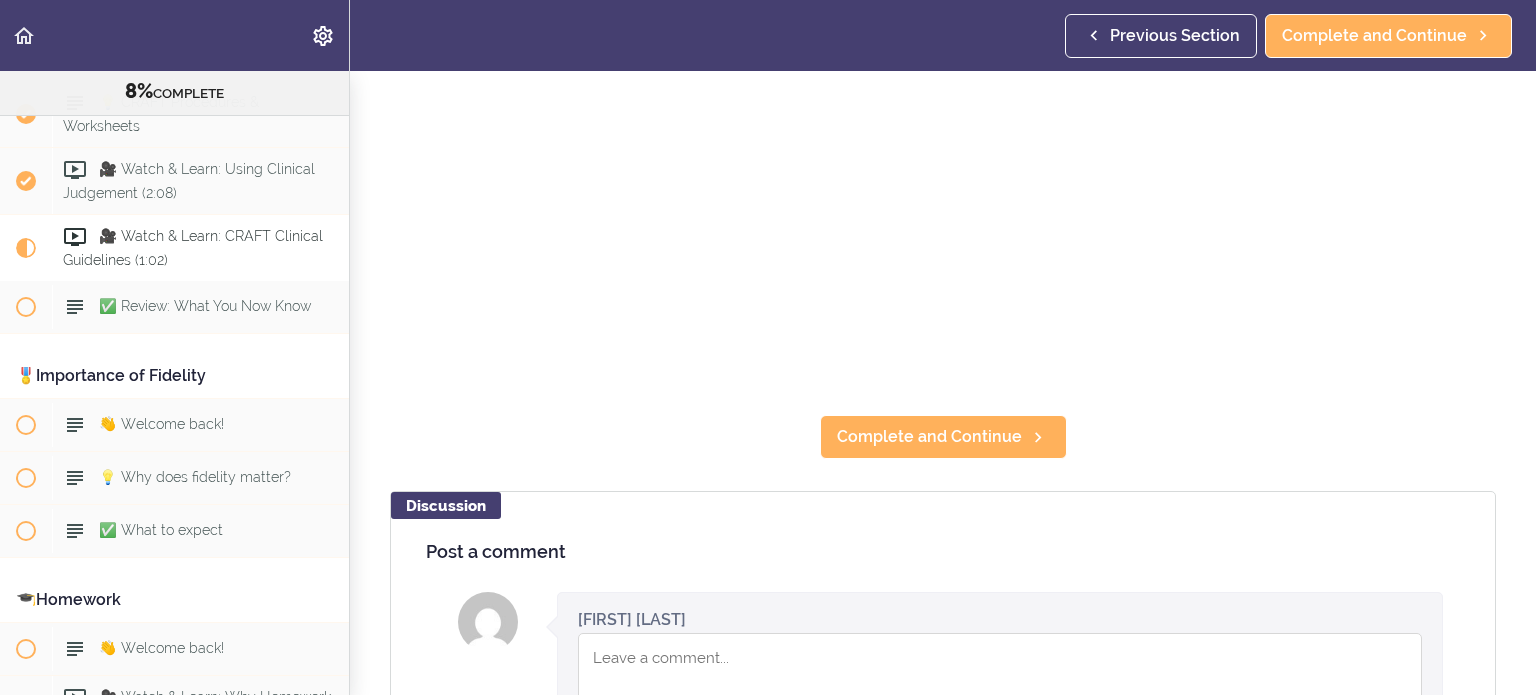 scroll, scrollTop: 0, scrollLeft: 0, axis: both 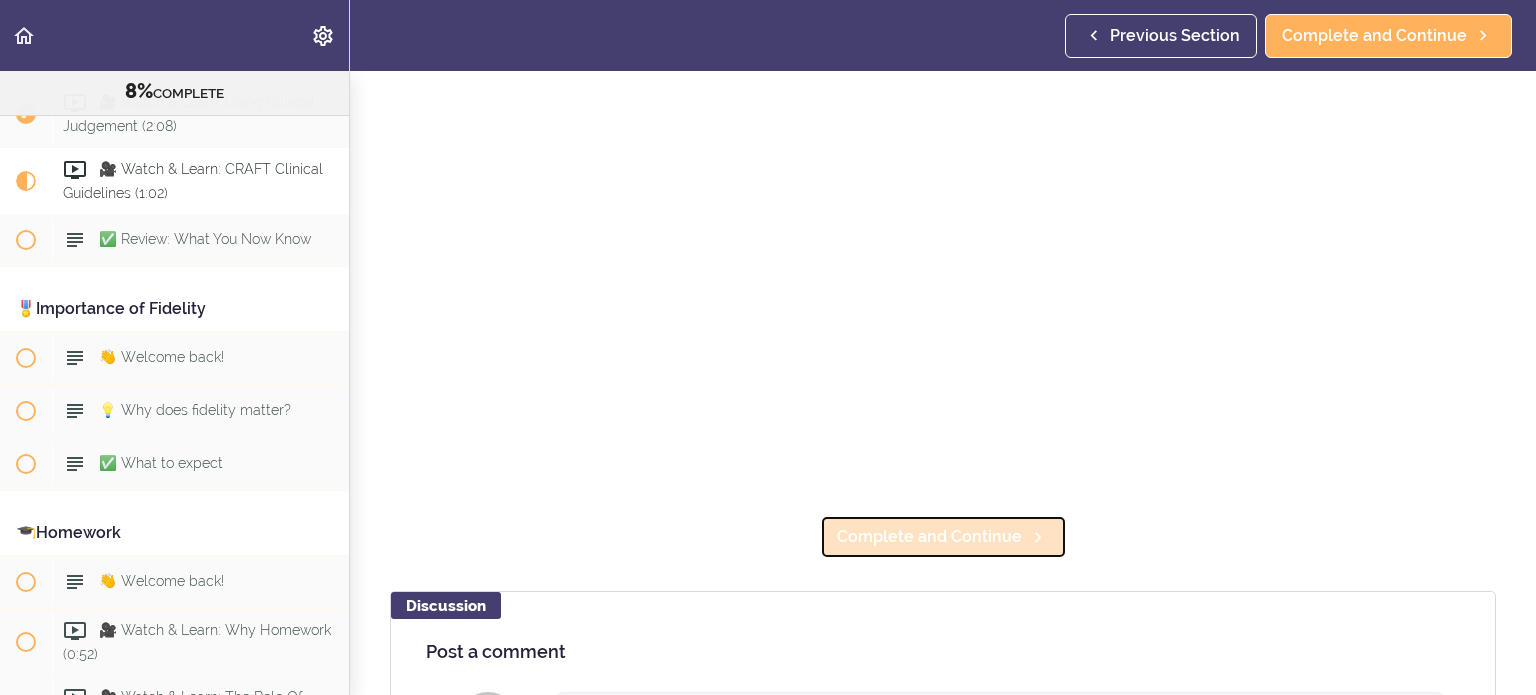 click on "Complete and Continue" at bounding box center [929, 537] 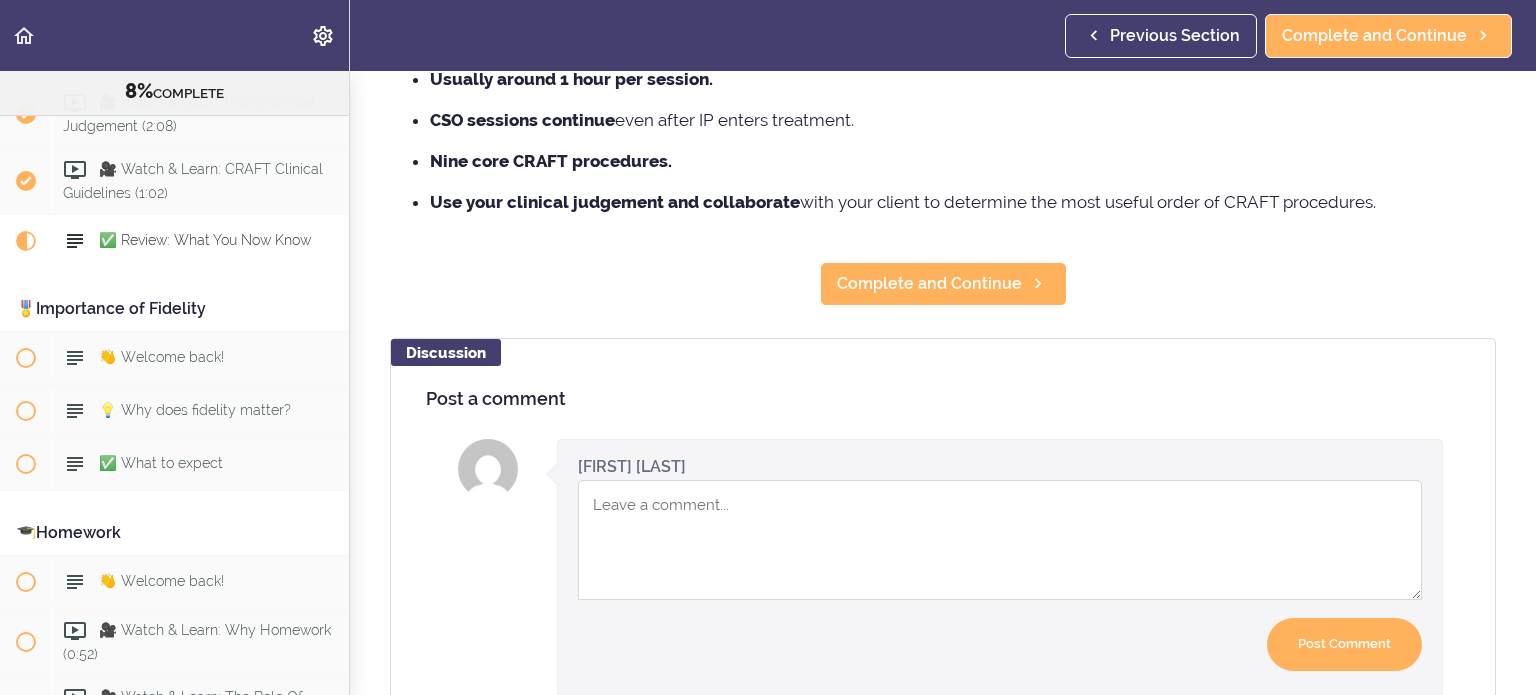 scroll, scrollTop: 0, scrollLeft: 0, axis: both 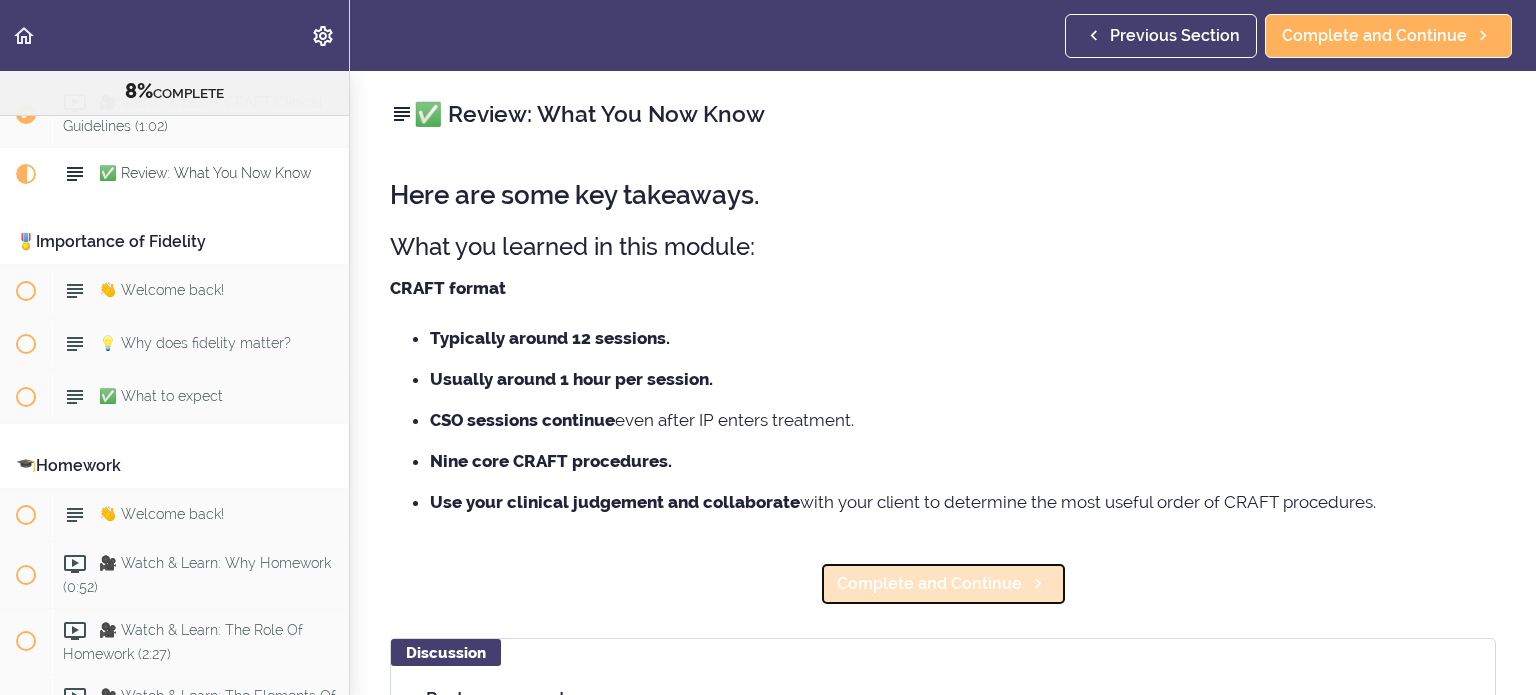 click on "Complete and Continue" at bounding box center [929, 584] 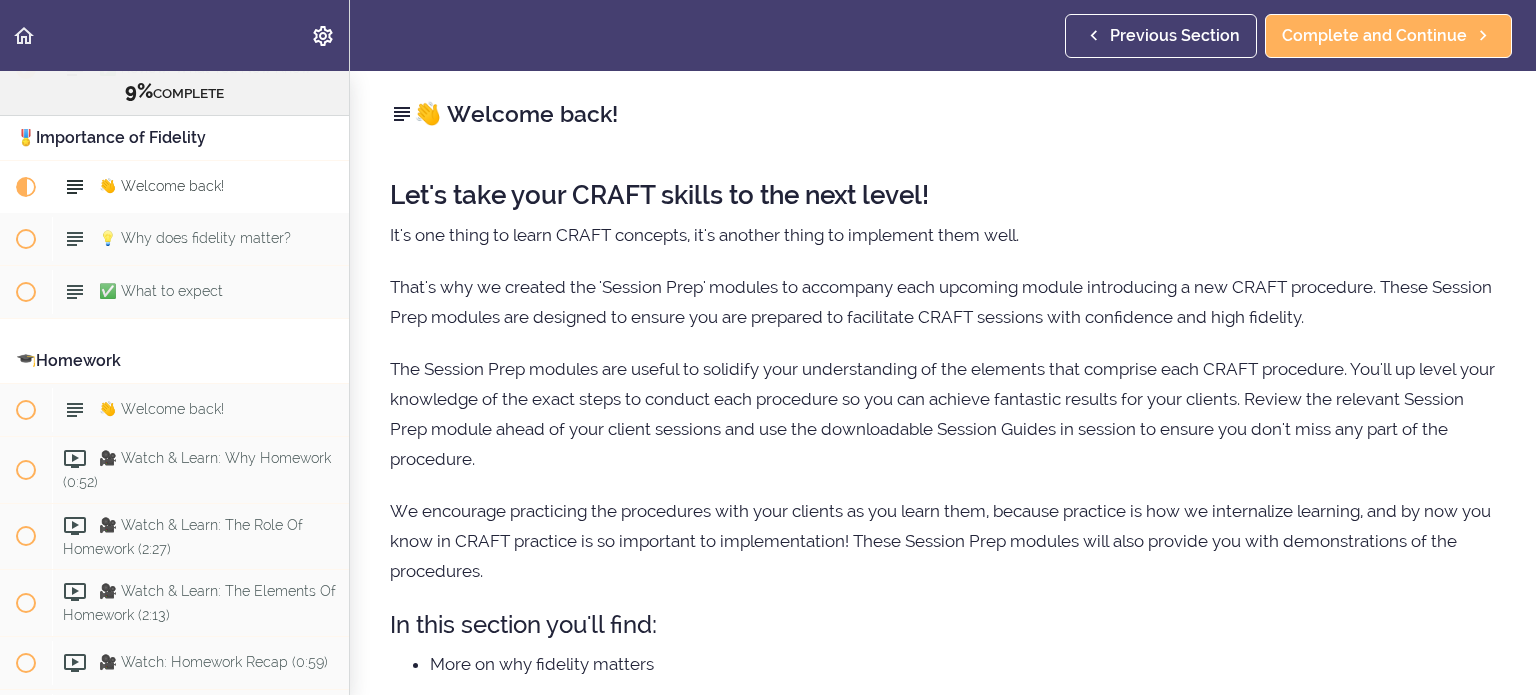 scroll, scrollTop: 1367, scrollLeft: 0, axis: vertical 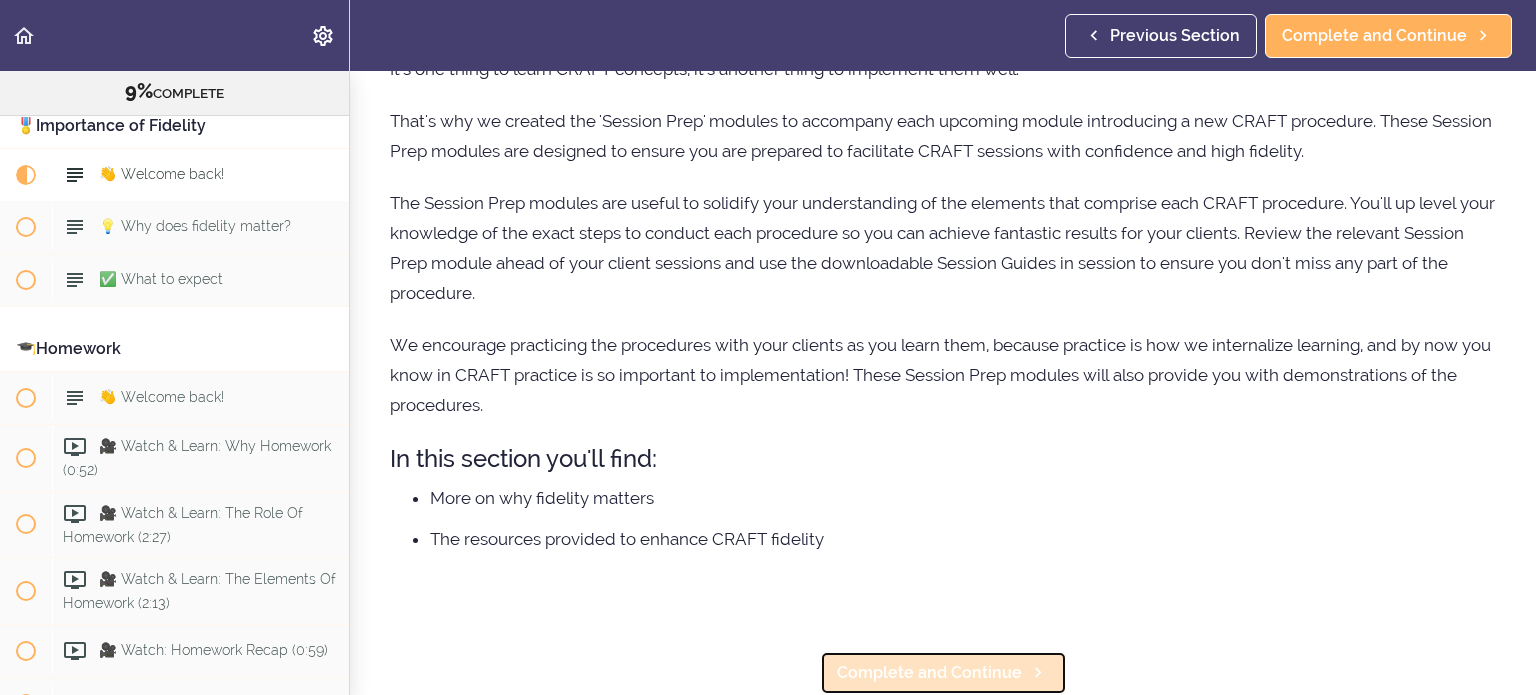 click on "Complete and Continue" at bounding box center [929, 673] 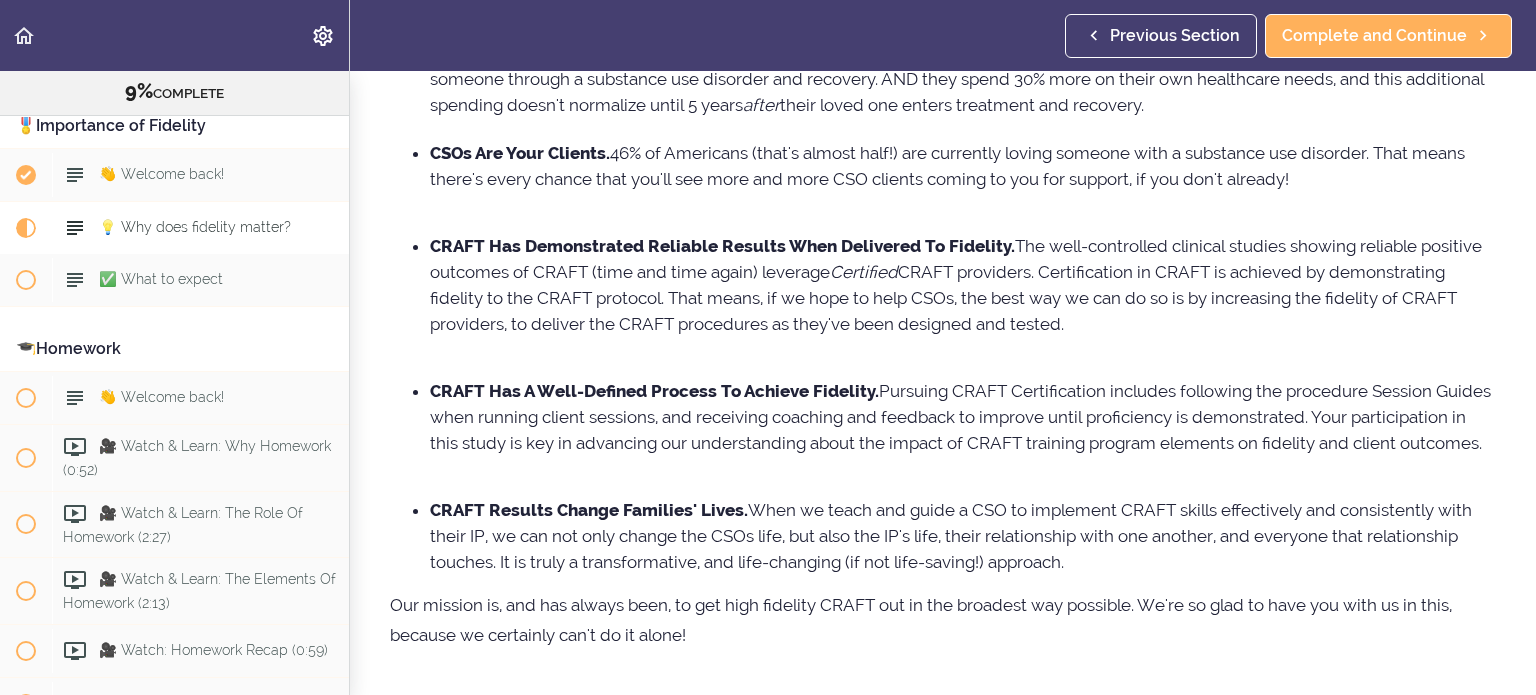scroll, scrollTop: 0, scrollLeft: 0, axis: both 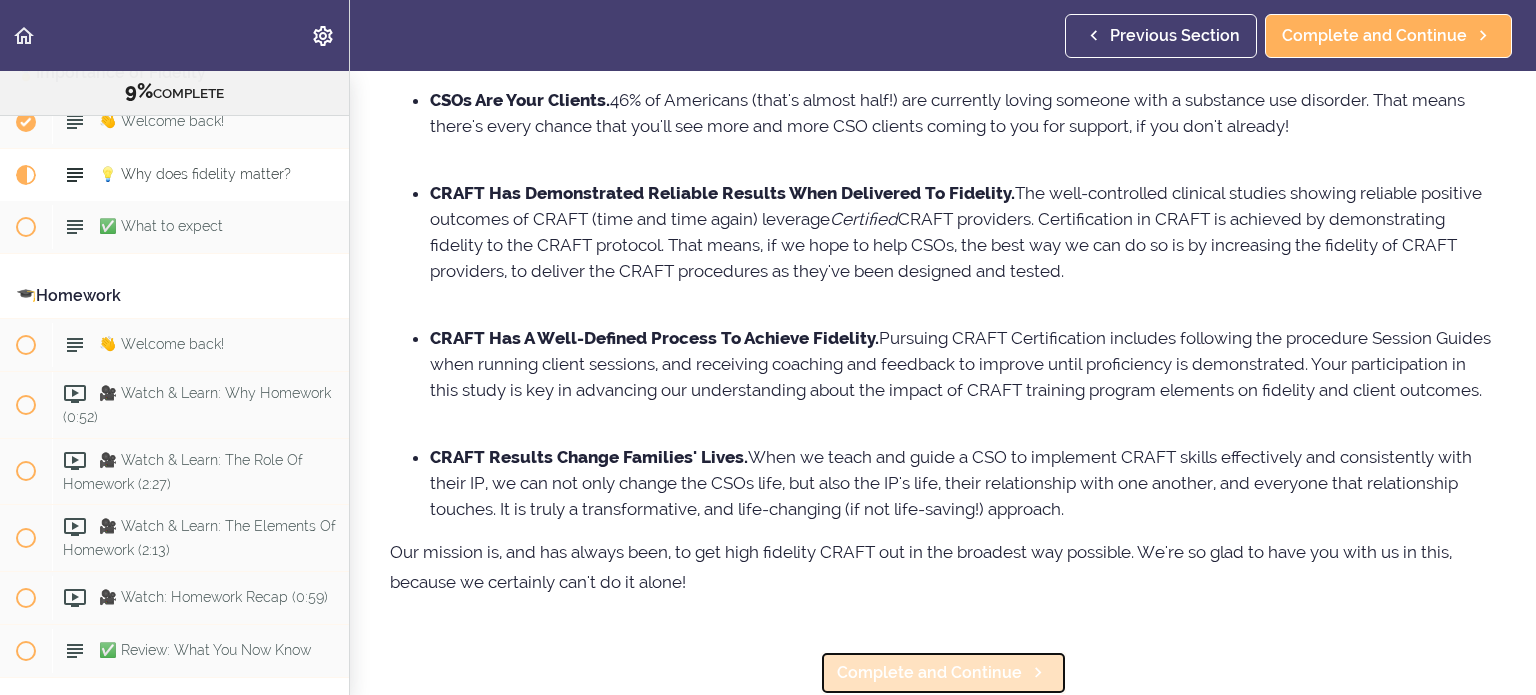 click on "Complete and Continue" at bounding box center (929, 673) 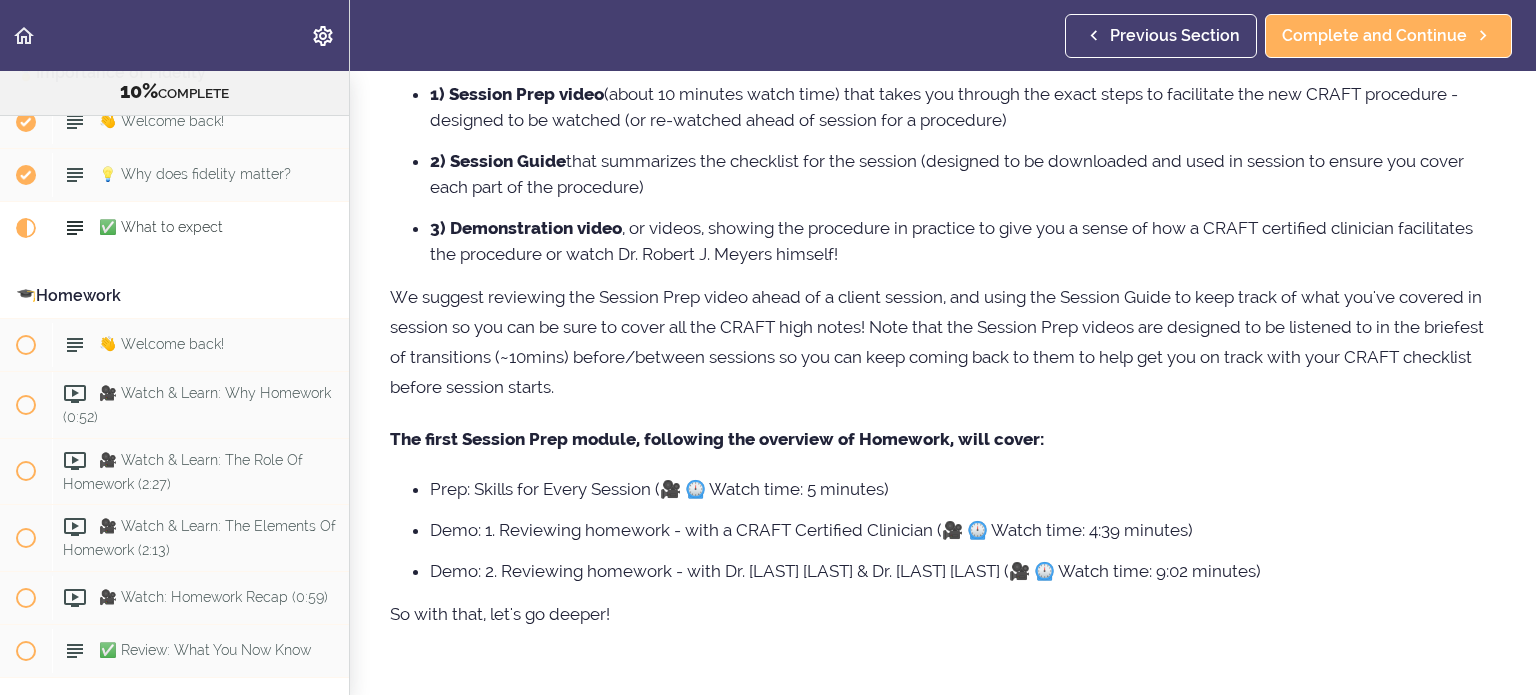 scroll, scrollTop: 0, scrollLeft: 0, axis: both 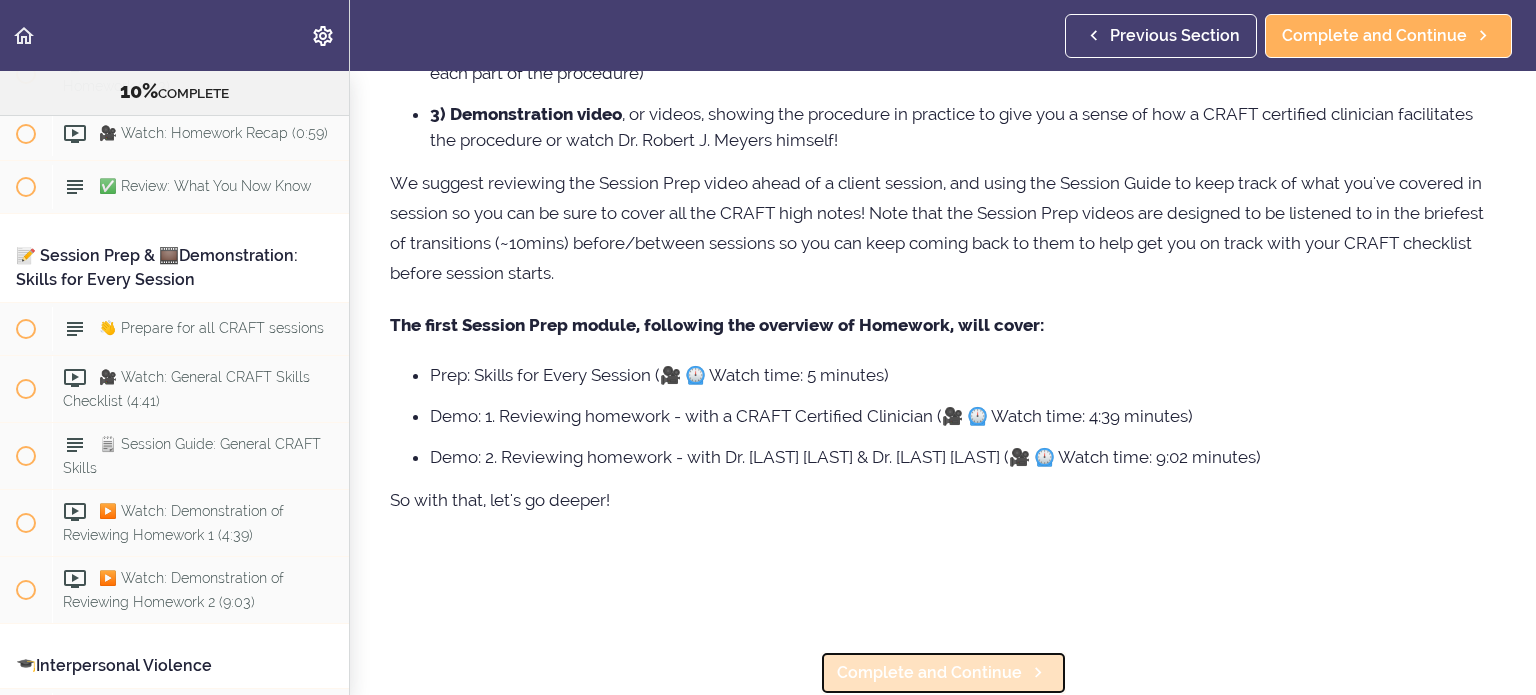click on "Complete and Continue" at bounding box center [929, 673] 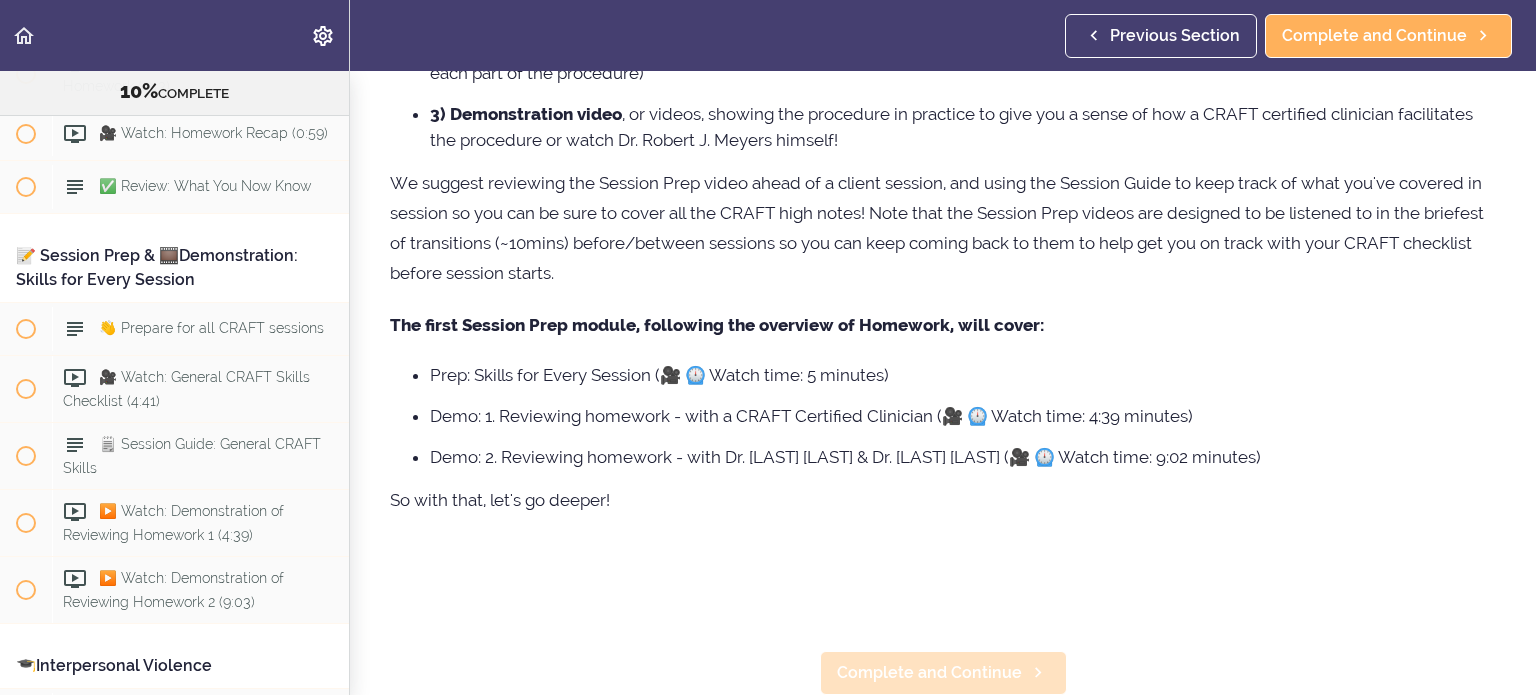 scroll, scrollTop: 0, scrollLeft: 0, axis: both 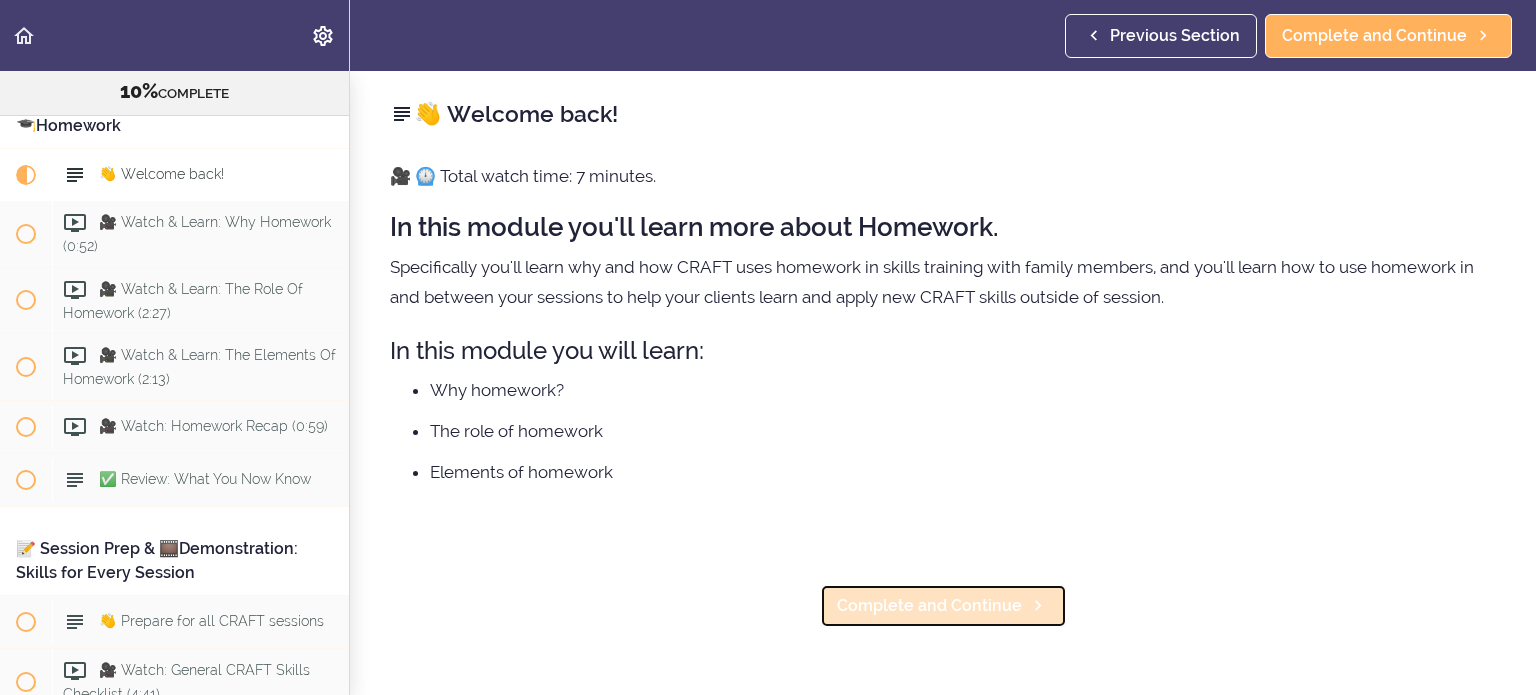 click on "Complete and Continue" at bounding box center (943, 606) 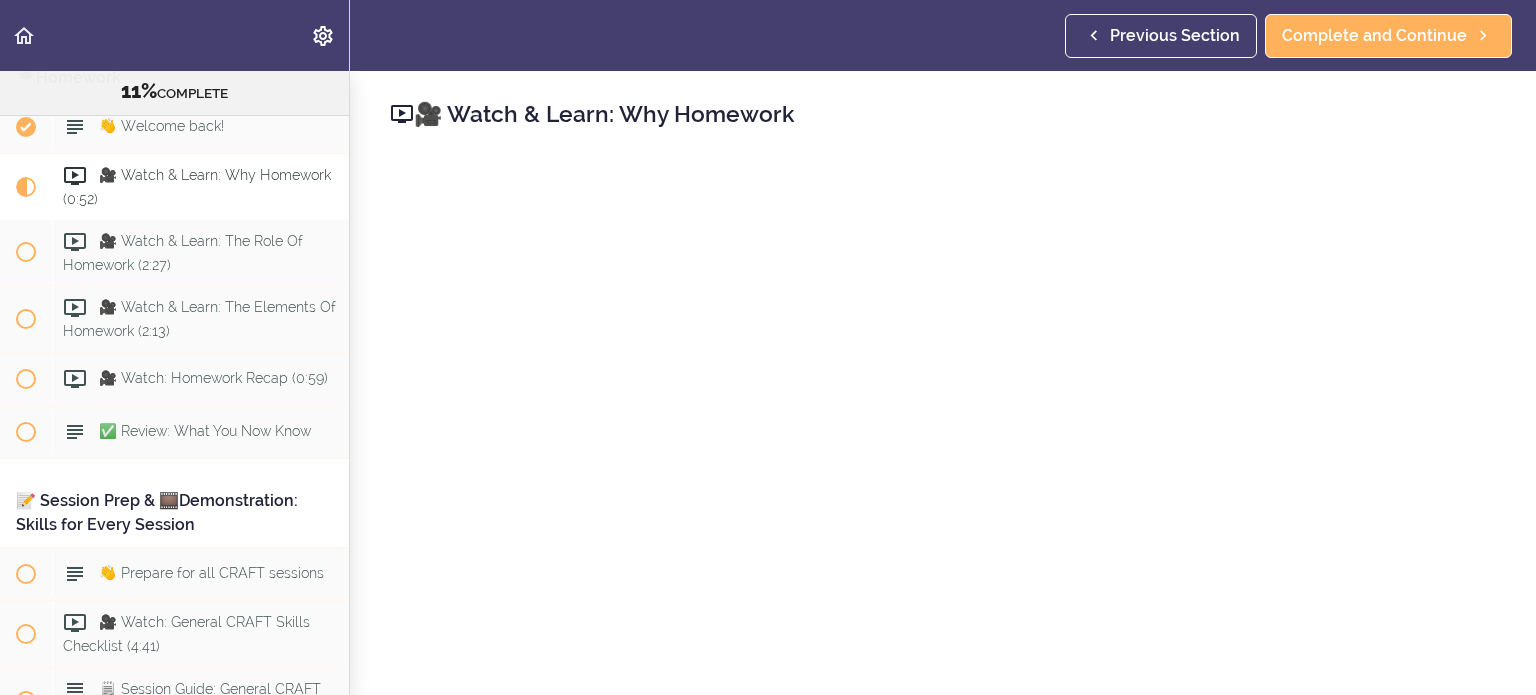 scroll, scrollTop: 1643, scrollLeft: 0, axis: vertical 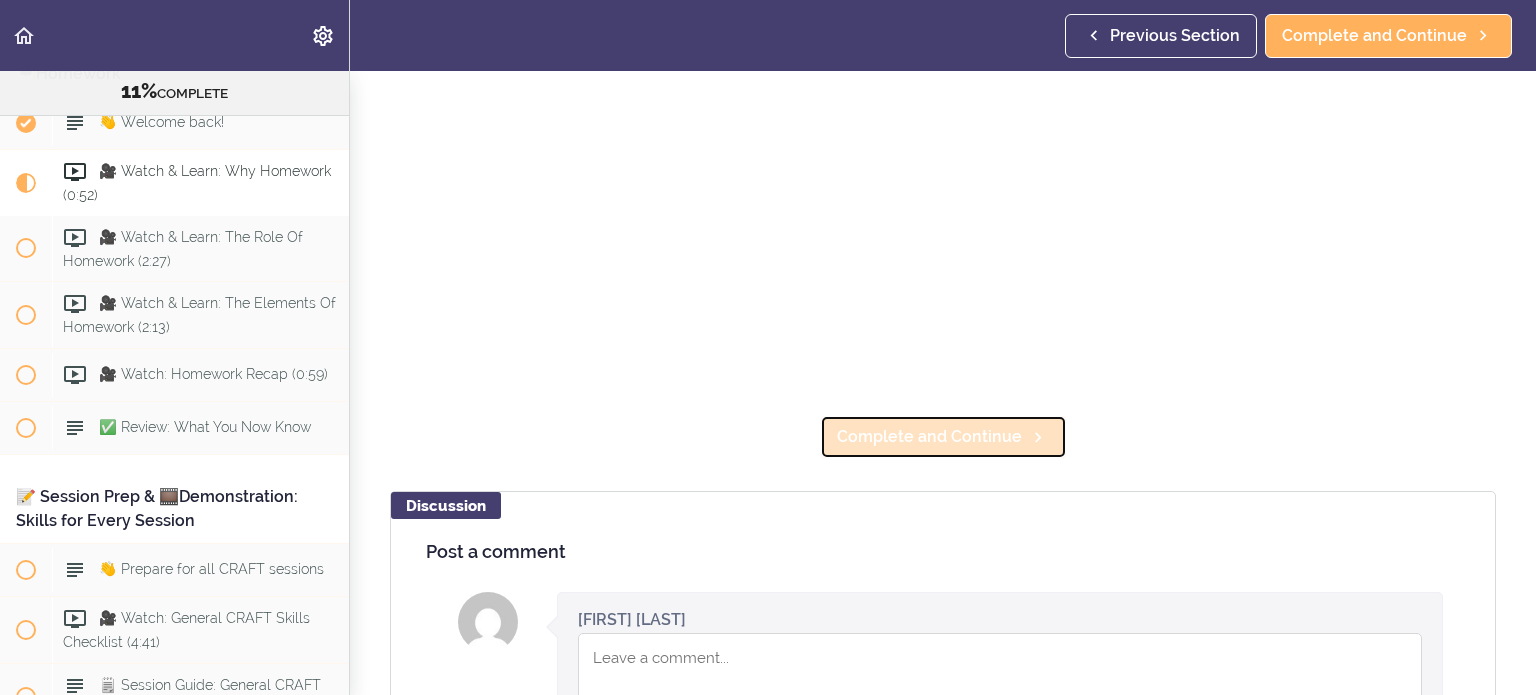 click on "Complete and Continue" at bounding box center (929, 437) 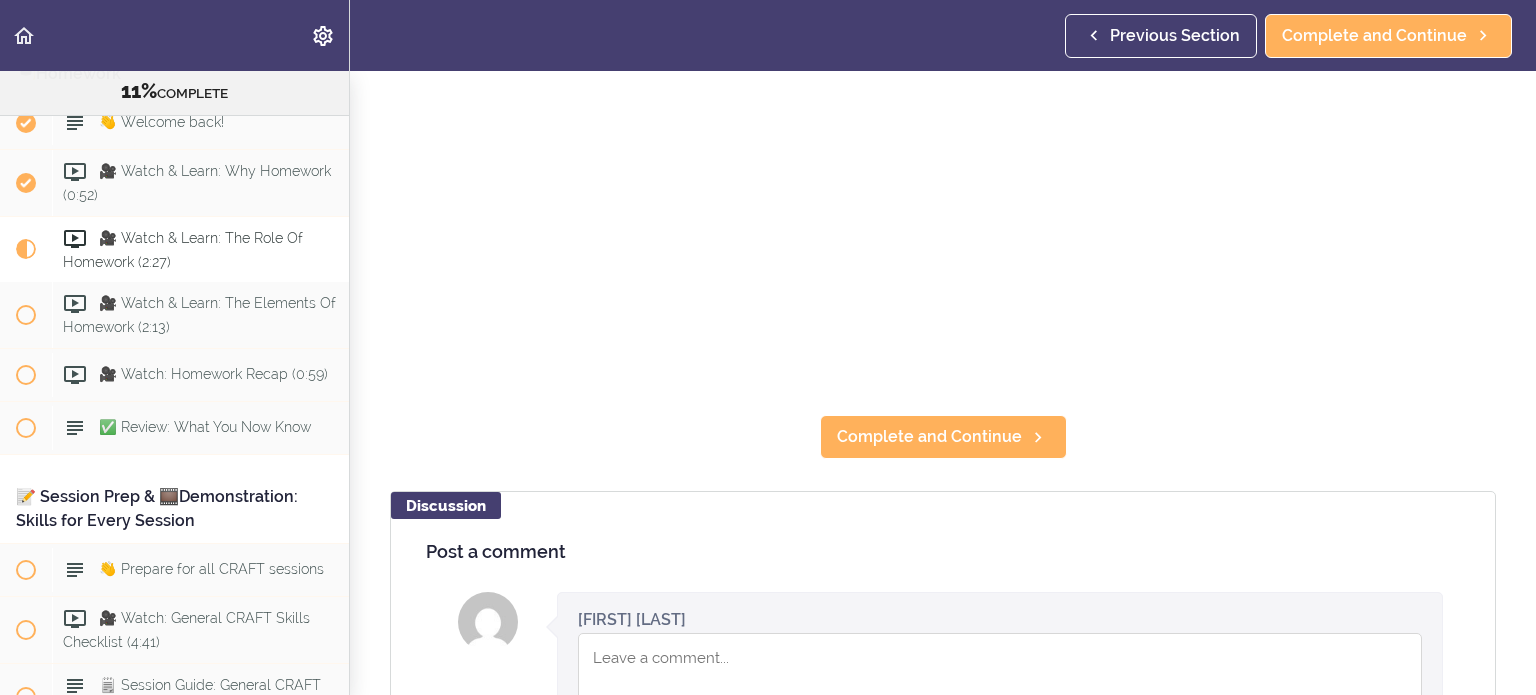 scroll, scrollTop: 0, scrollLeft: 0, axis: both 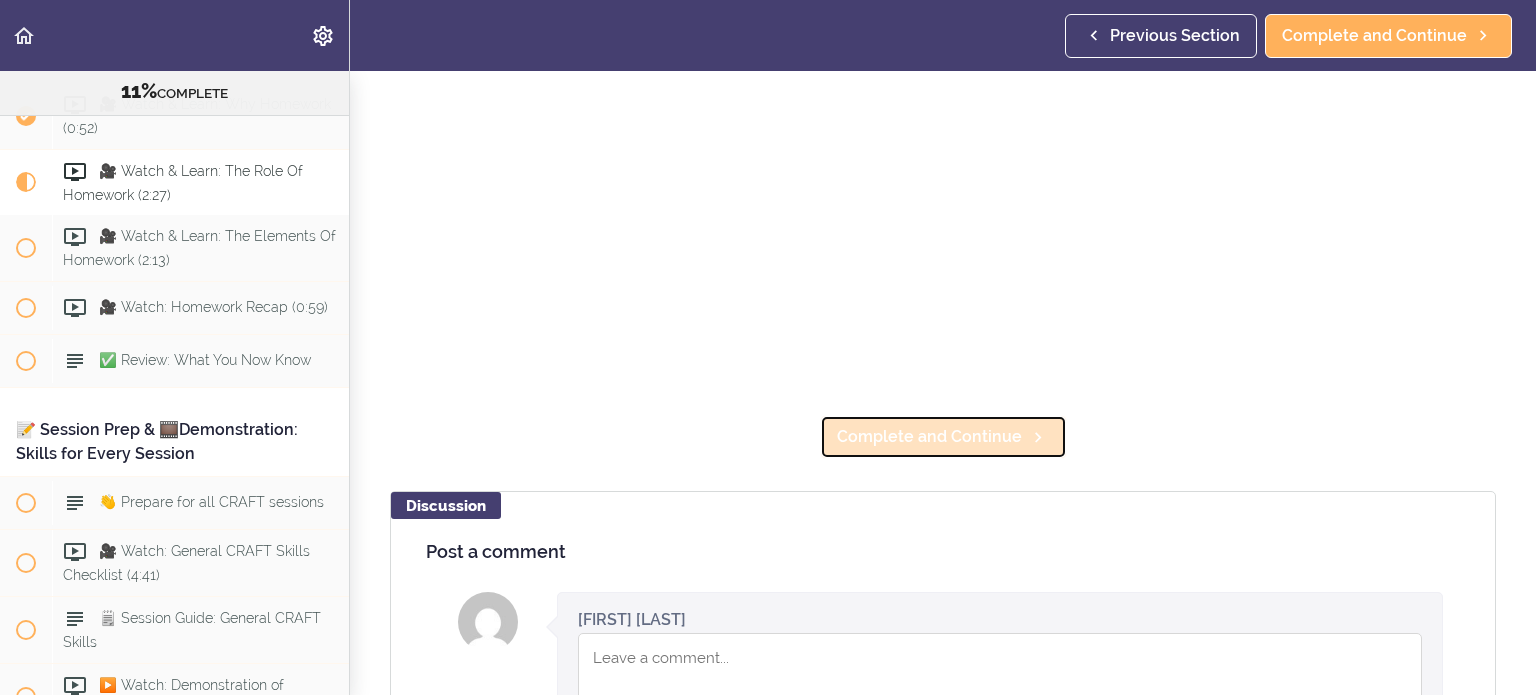 click on "Complete and Continue" at bounding box center [929, 437] 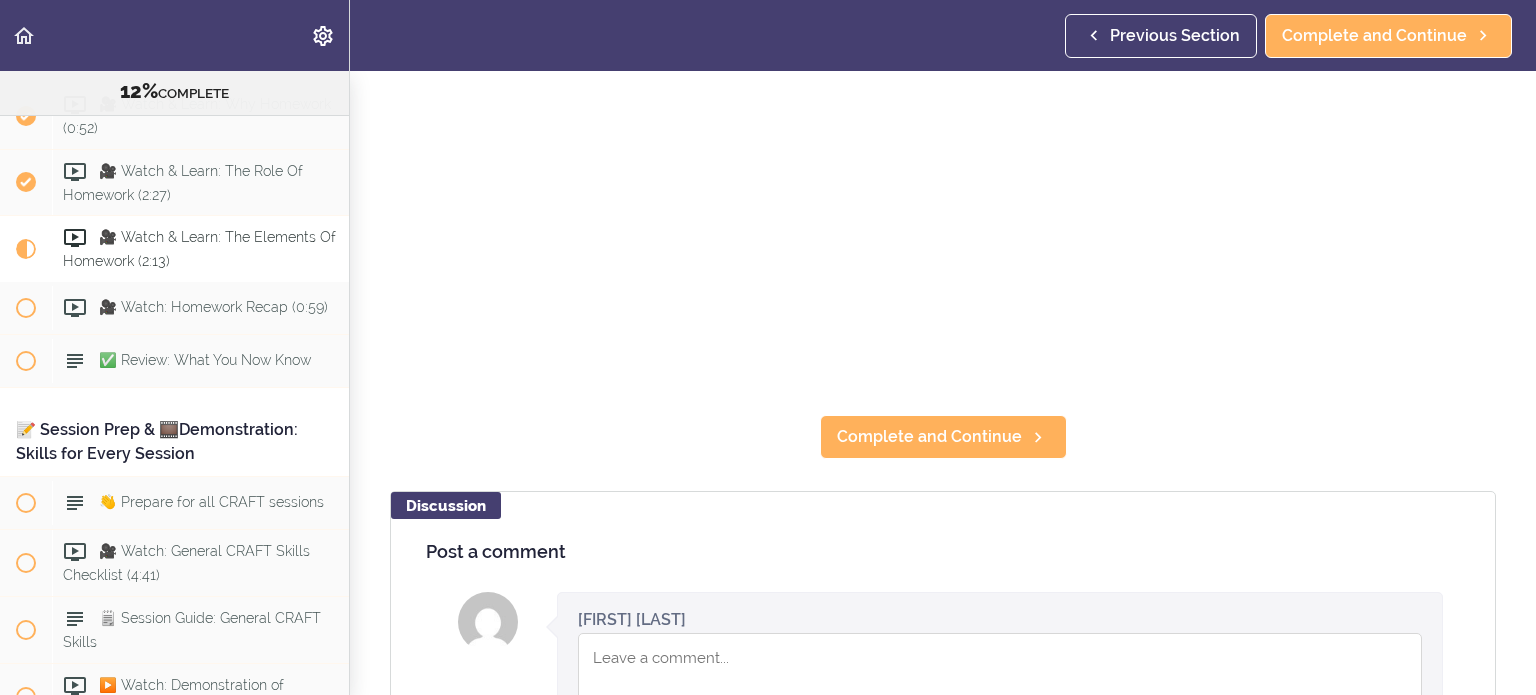 scroll, scrollTop: 0, scrollLeft: 0, axis: both 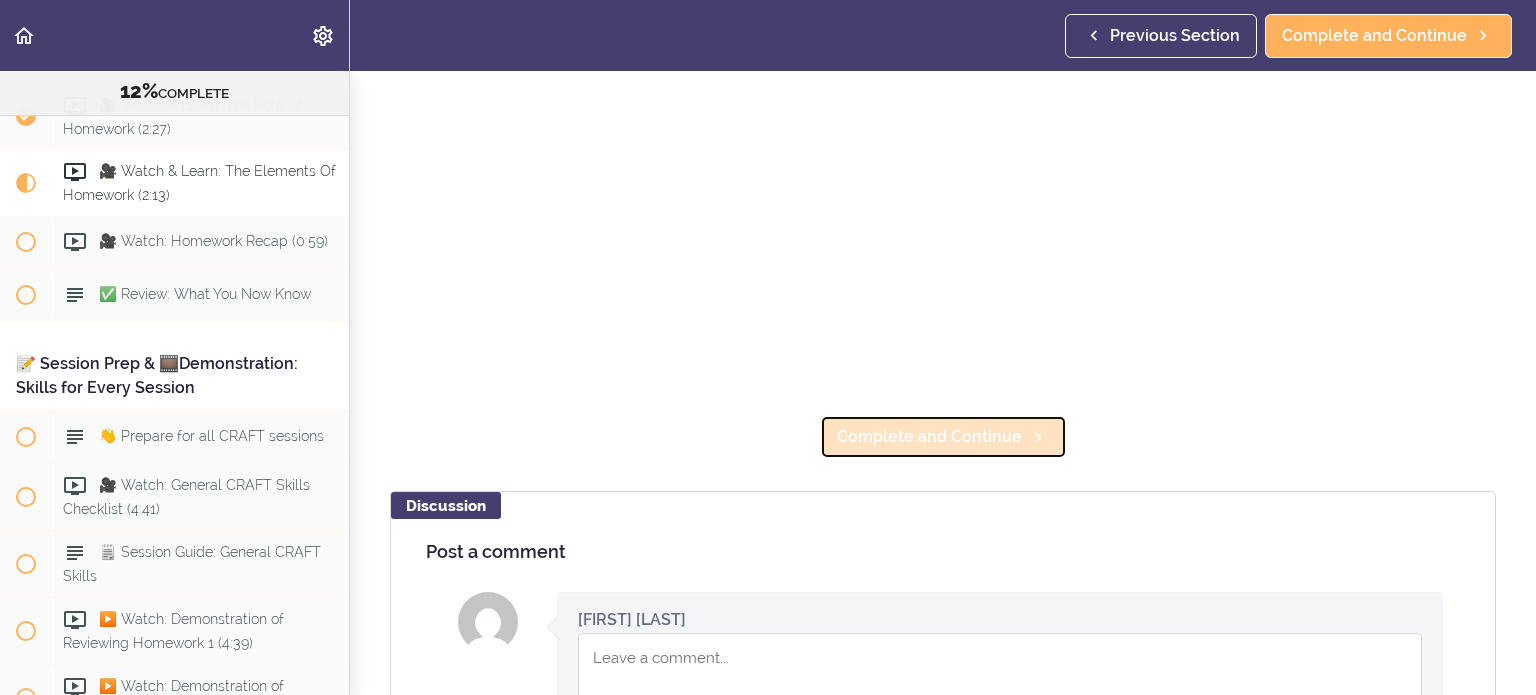 click on "Complete and Continue" at bounding box center (929, 437) 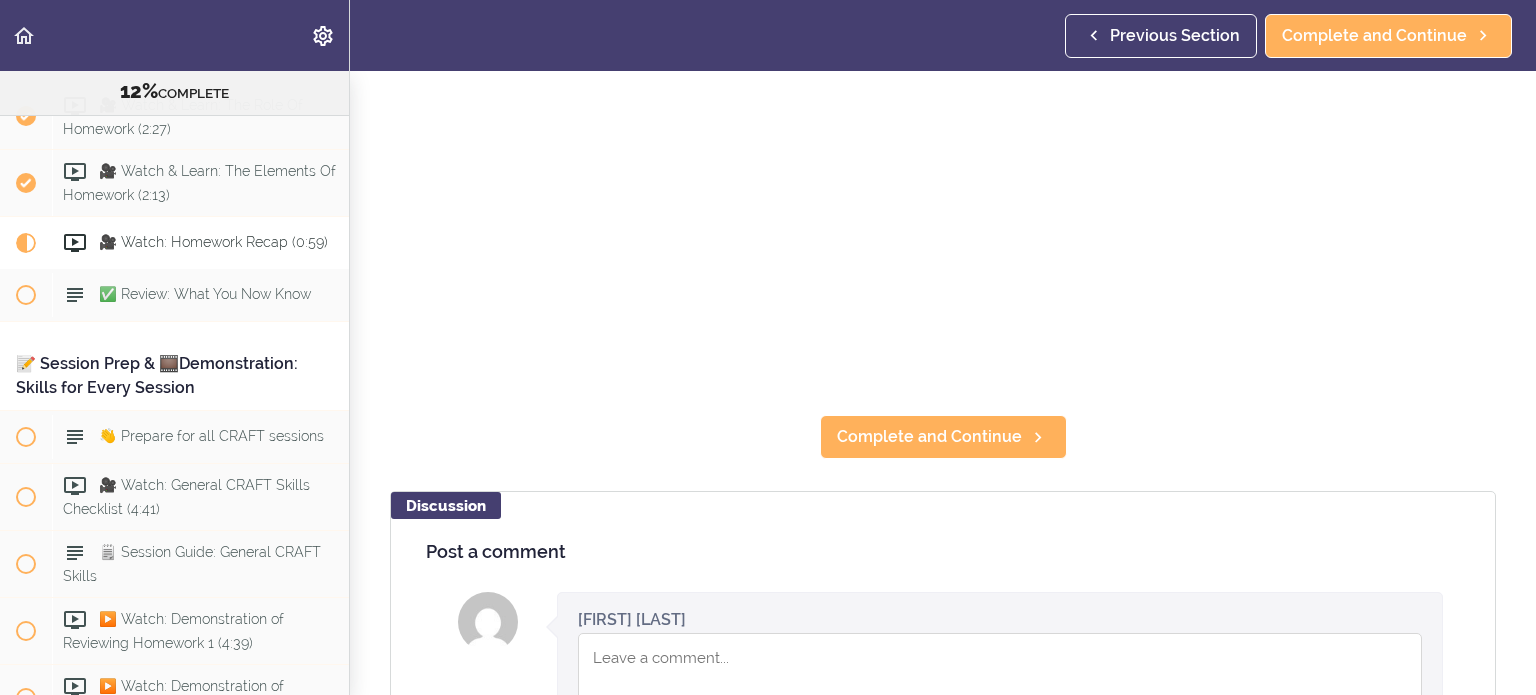 scroll, scrollTop: 0, scrollLeft: 0, axis: both 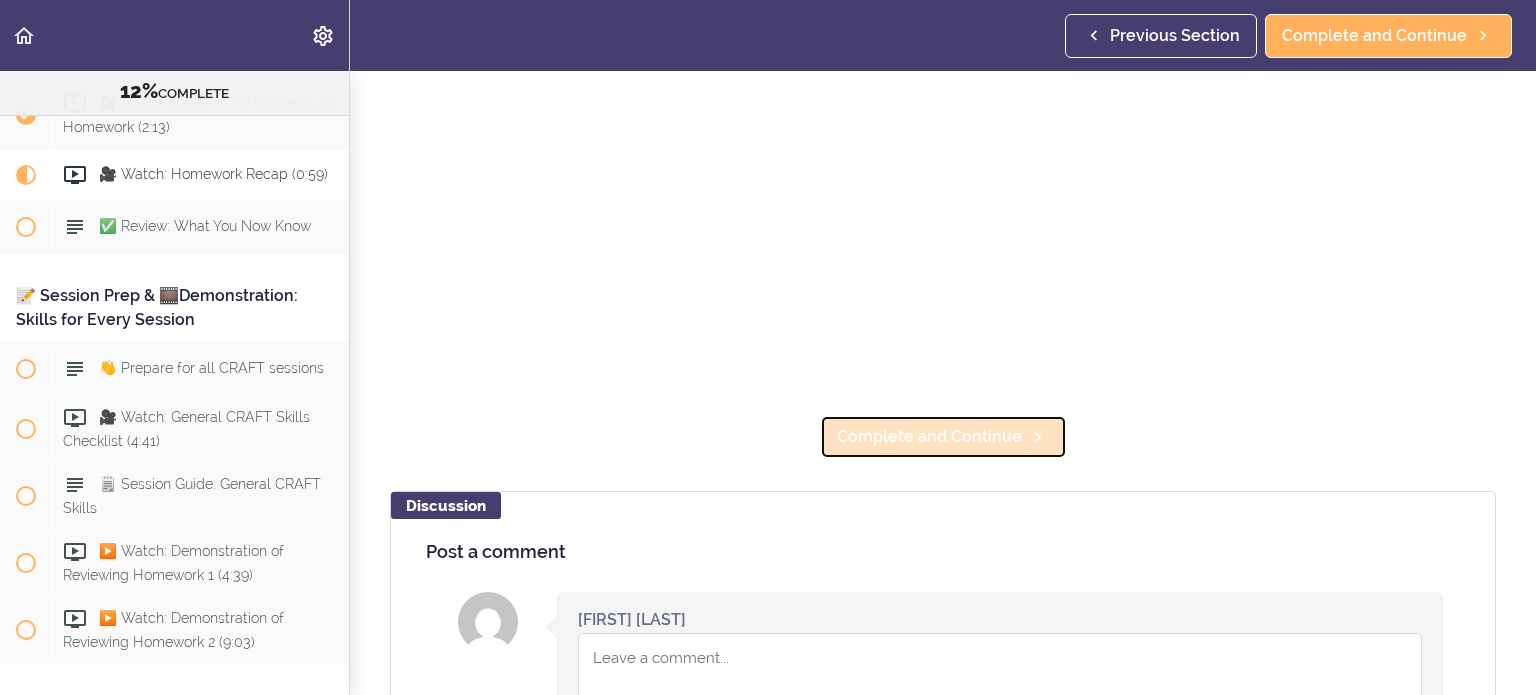 click on "Complete and Continue" at bounding box center (929, 437) 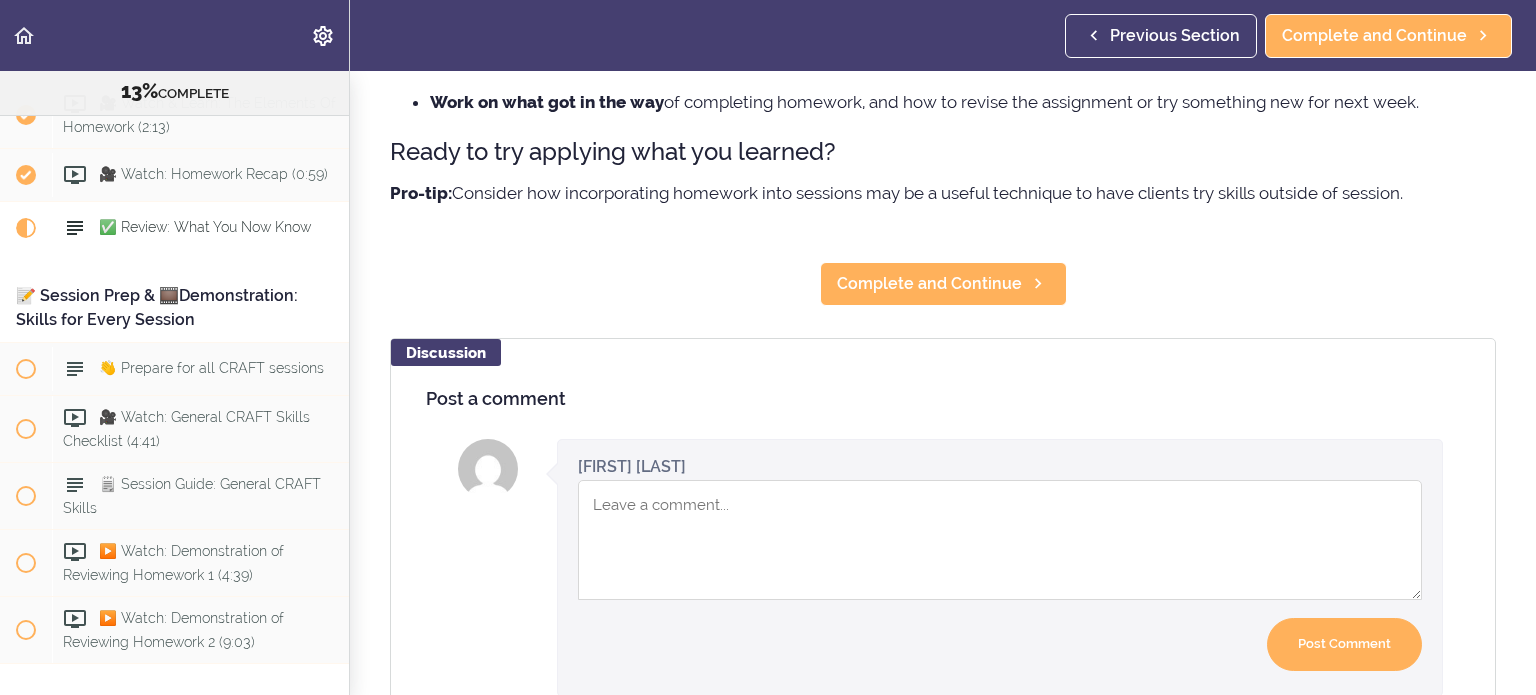 scroll, scrollTop: 0, scrollLeft: 0, axis: both 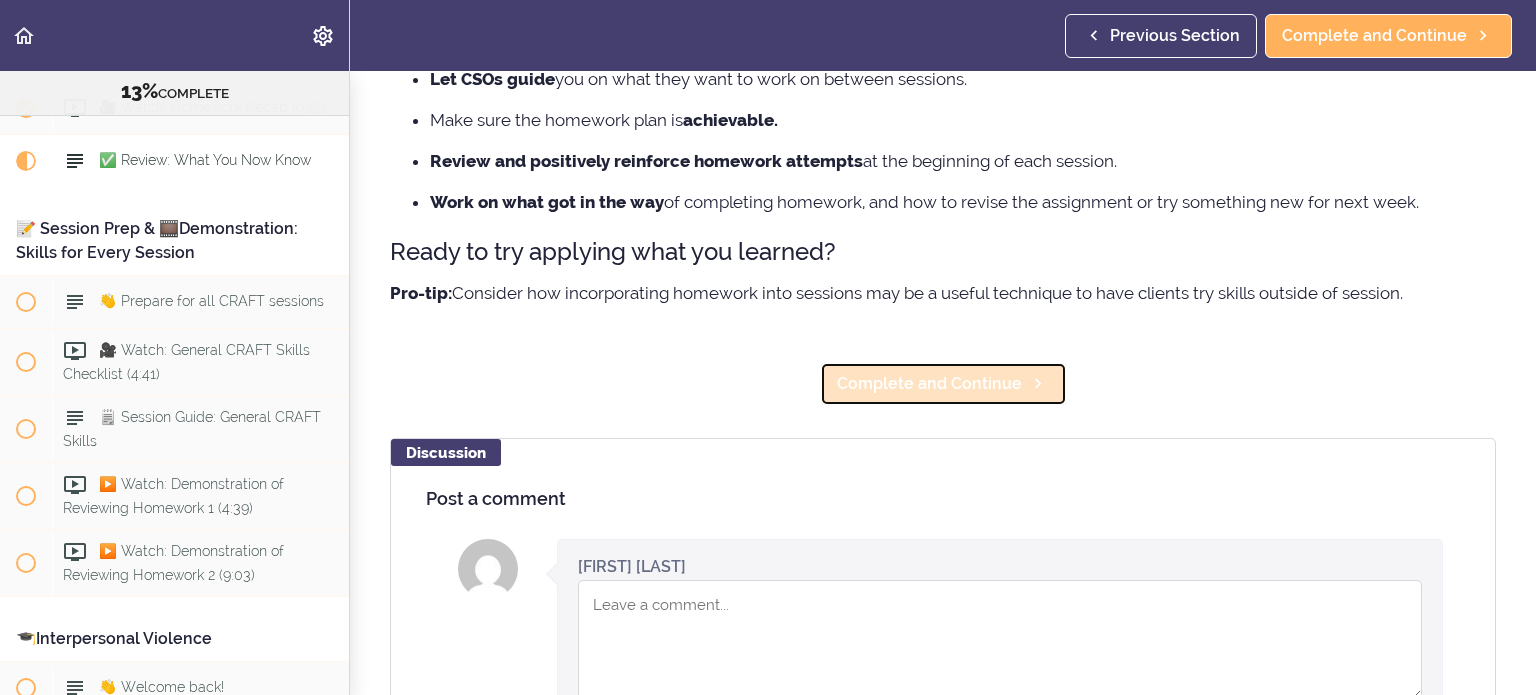 click on "Complete and Continue" at bounding box center (929, 384) 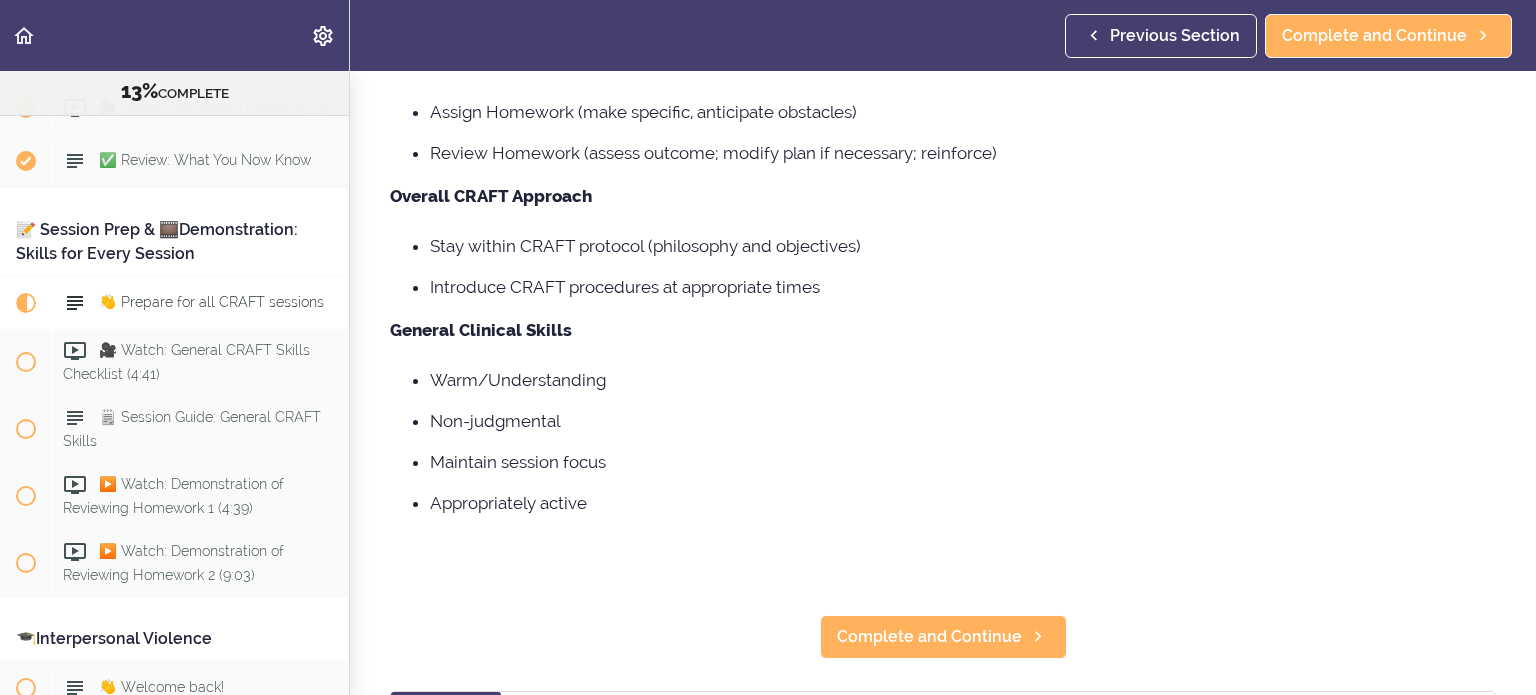 scroll, scrollTop: 0, scrollLeft: 0, axis: both 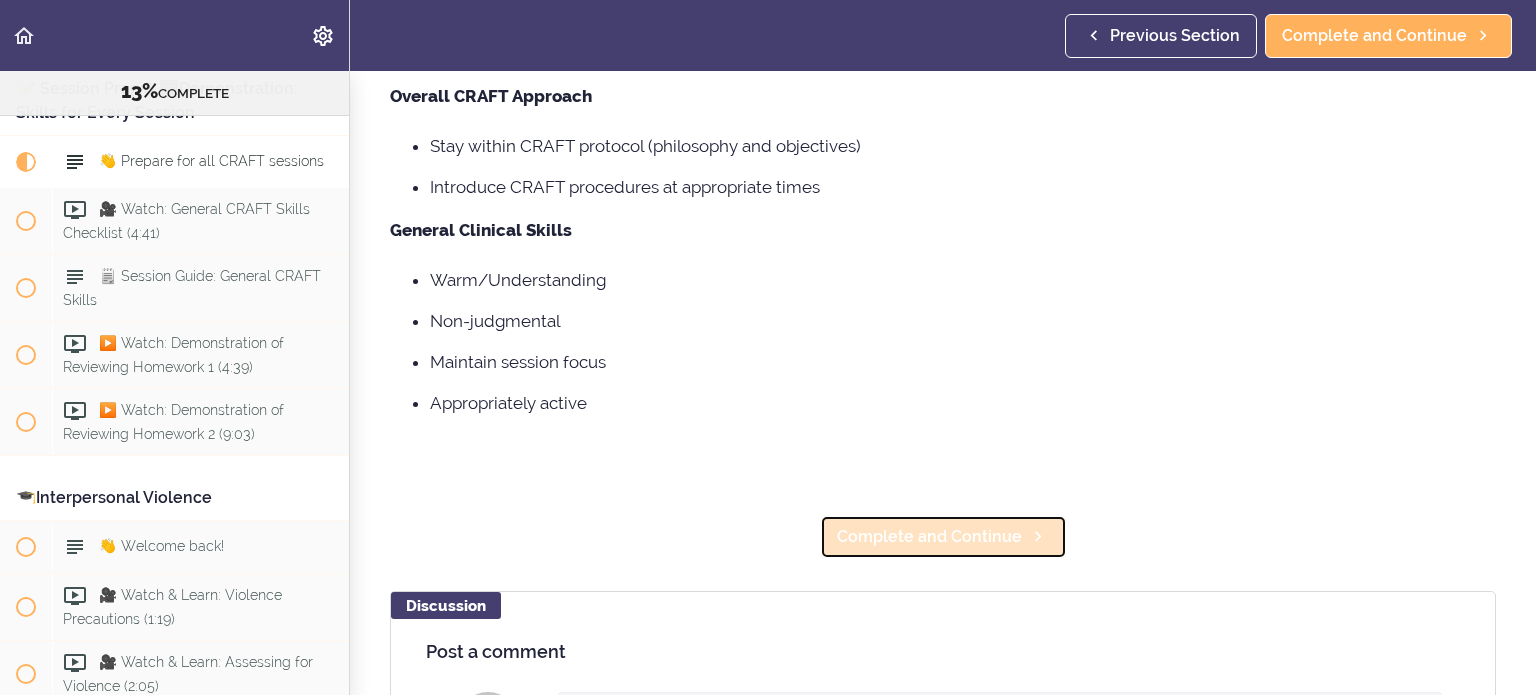 click on "Complete and Continue" at bounding box center [929, 537] 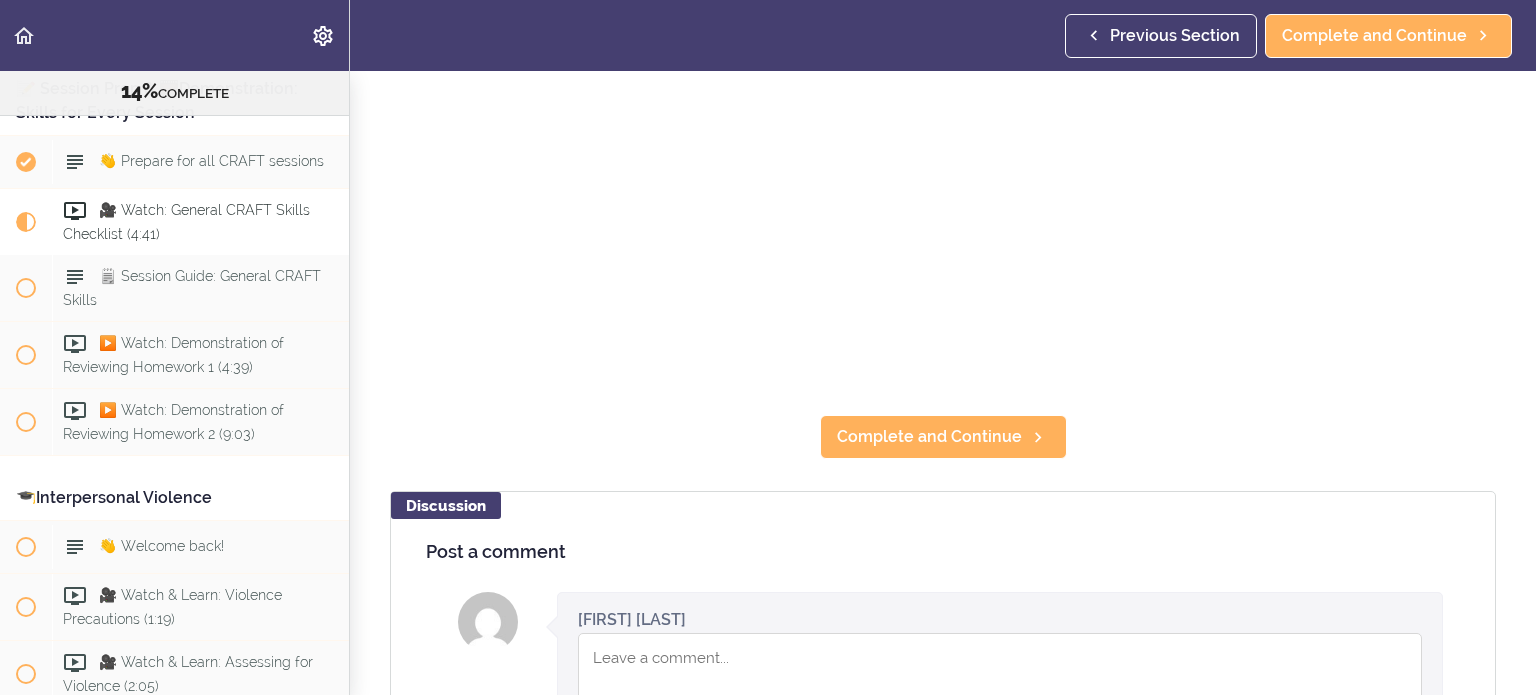 scroll, scrollTop: 0, scrollLeft: 0, axis: both 